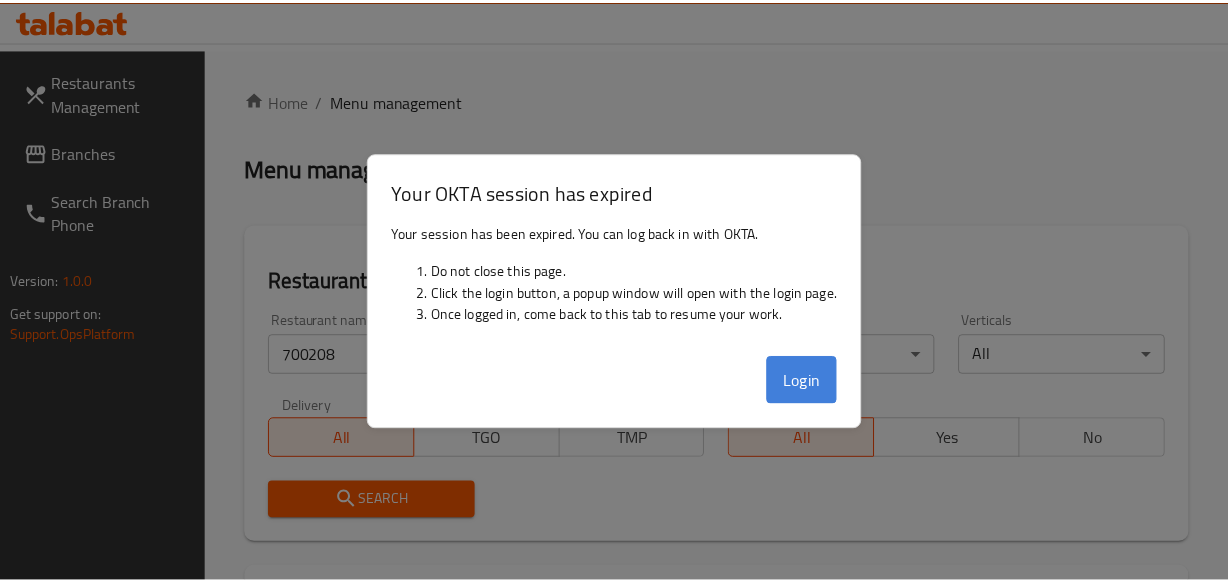 scroll, scrollTop: 272, scrollLeft: 0, axis: vertical 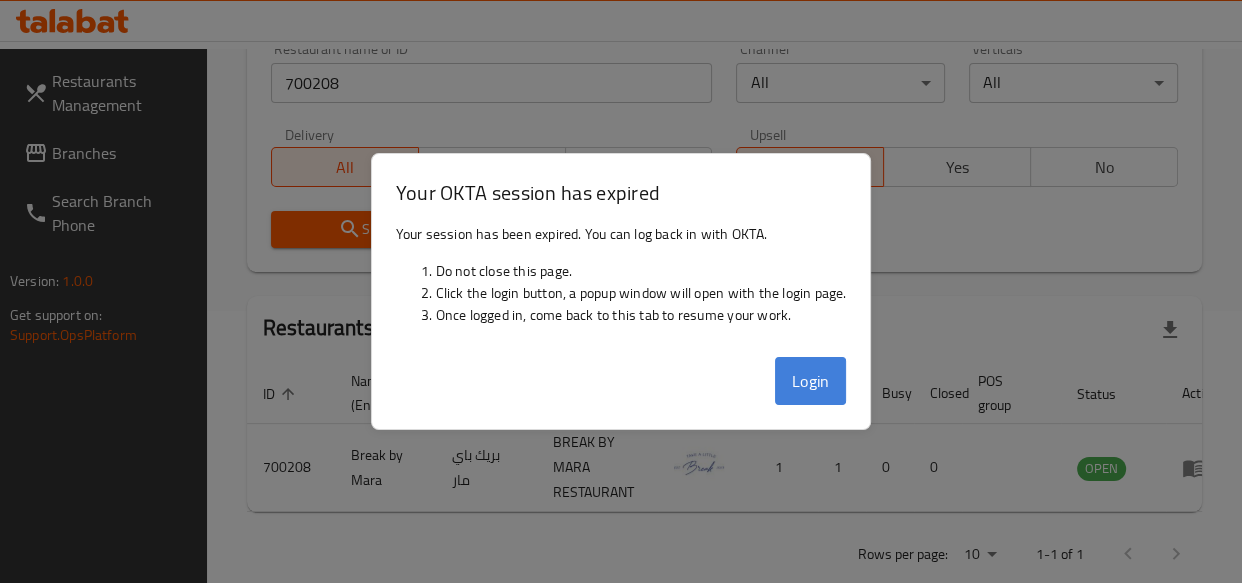 click on "Login" at bounding box center [811, 381] 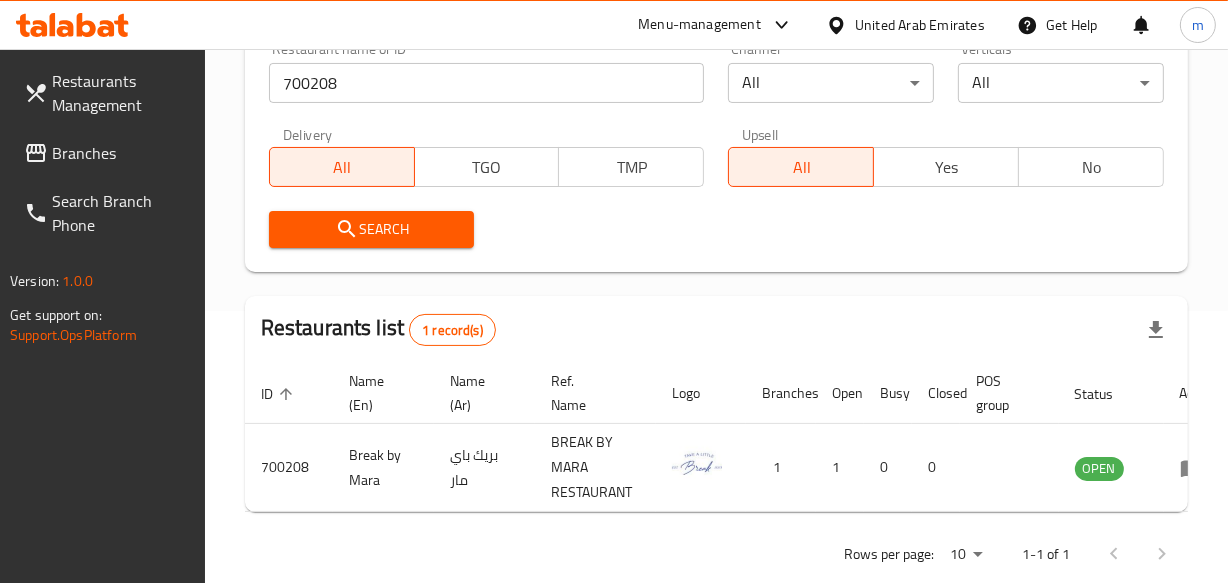 click on "Branches" at bounding box center (120, 153) 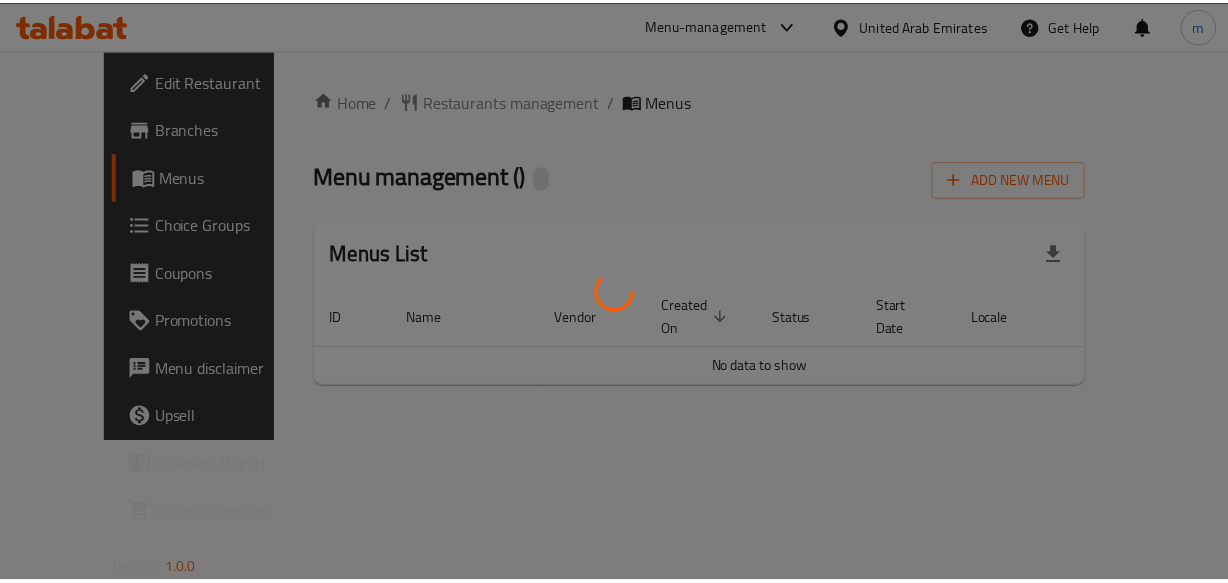 scroll, scrollTop: 0, scrollLeft: 0, axis: both 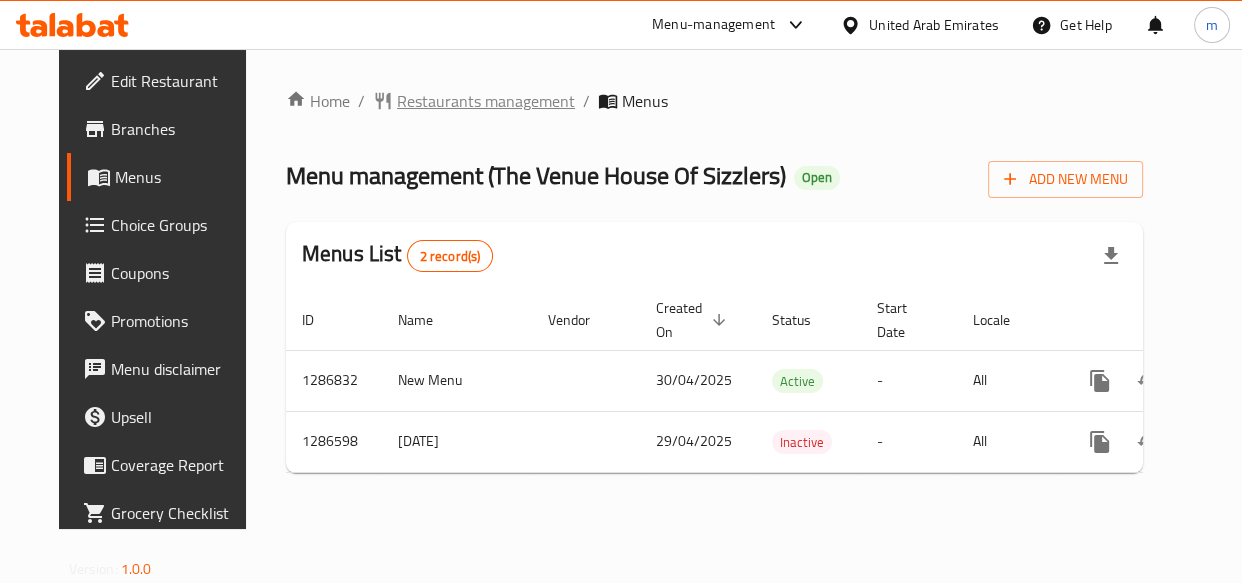 click on "Restaurants management" at bounding box center (486, 101) 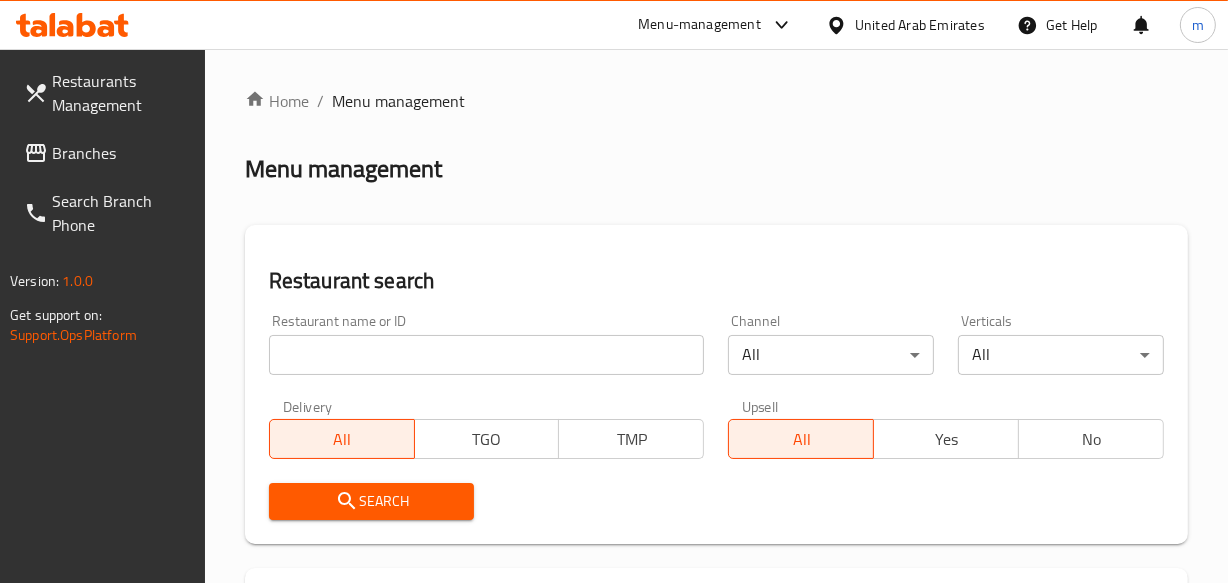 click at bounding box center [487, 355] 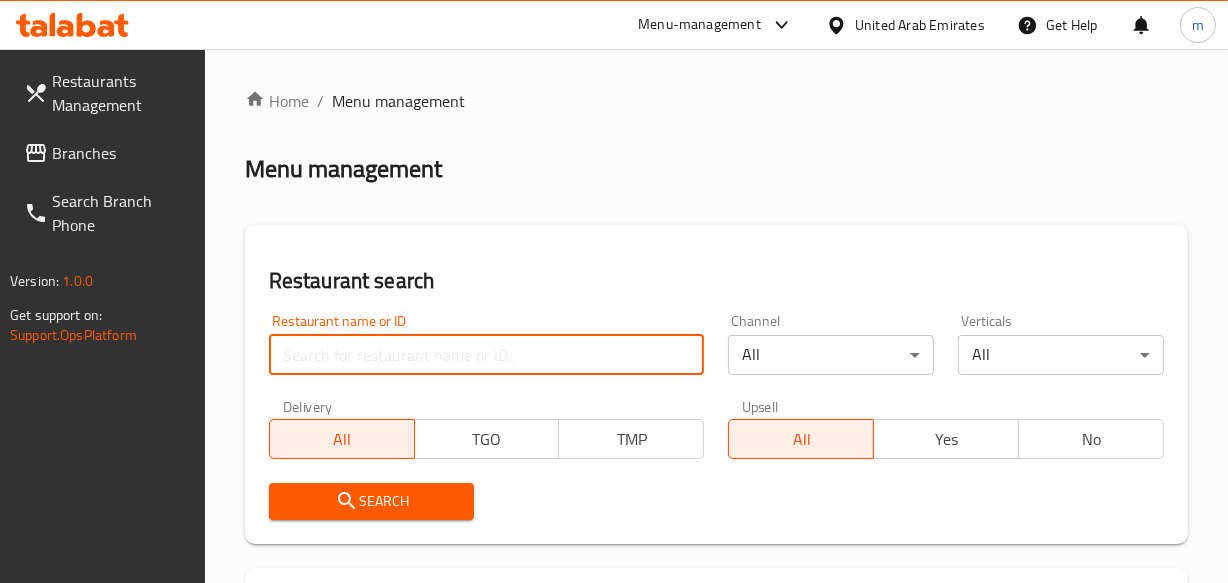 paste on "696357" 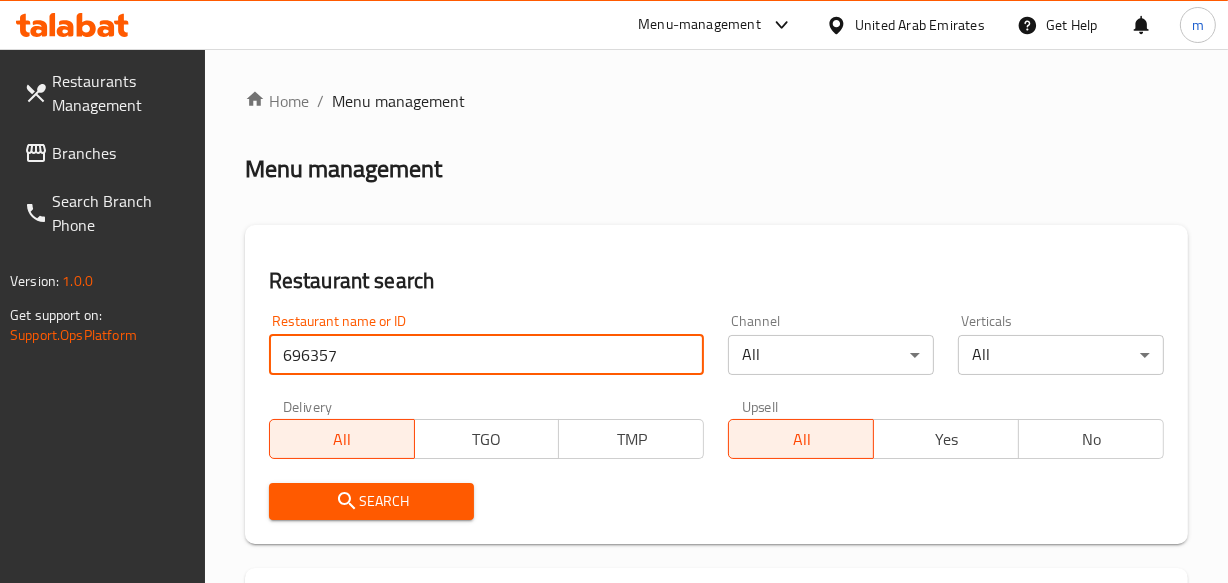 type on "696357" 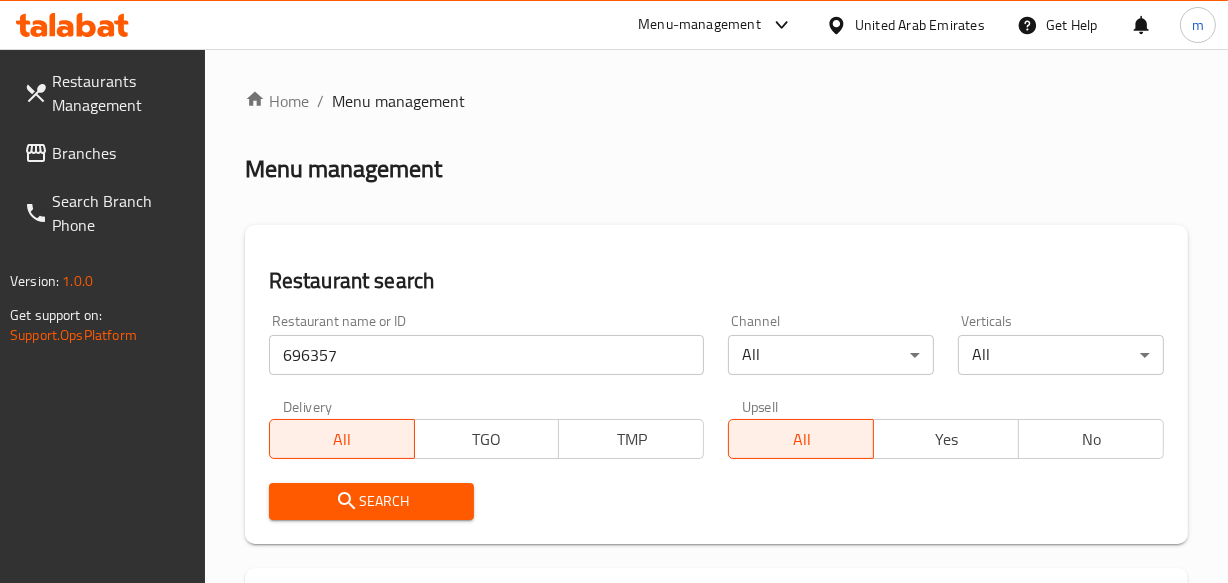click on "Search" at bounding box center [372, 501] 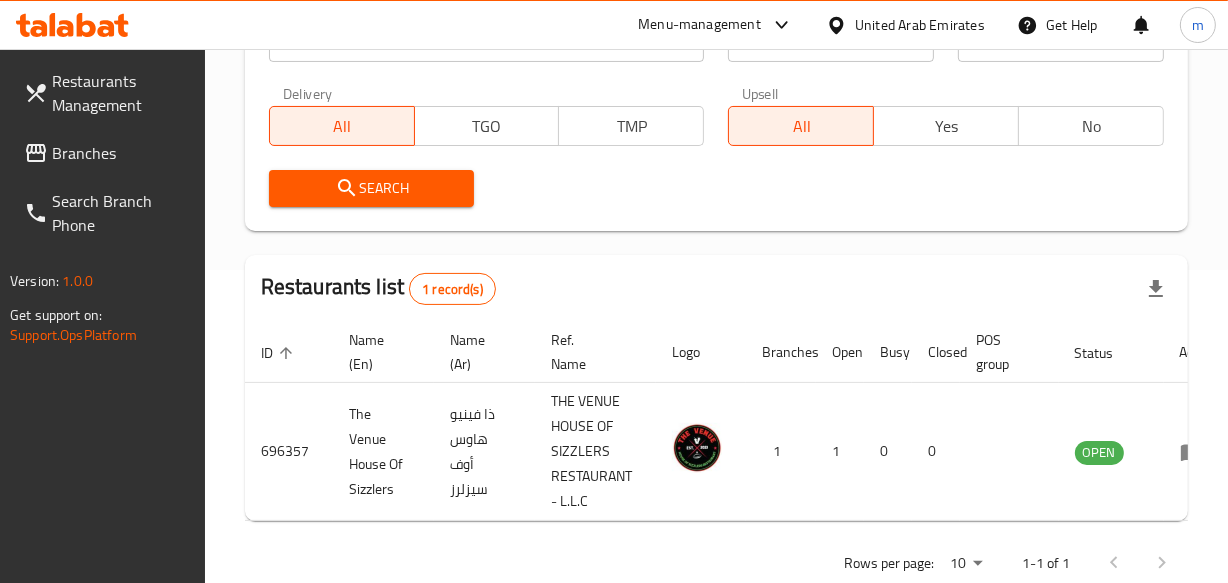 scroll, scrollTop: 373, scrollLeft: 0, axis: vertical 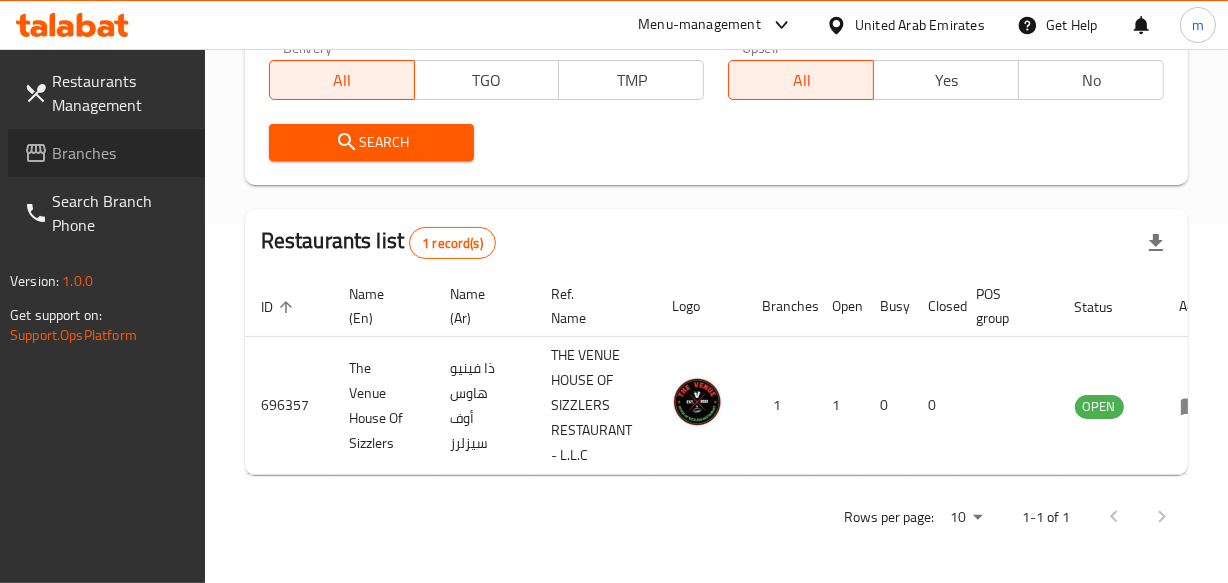 click on "Branches" at bounding box center [106, 153] 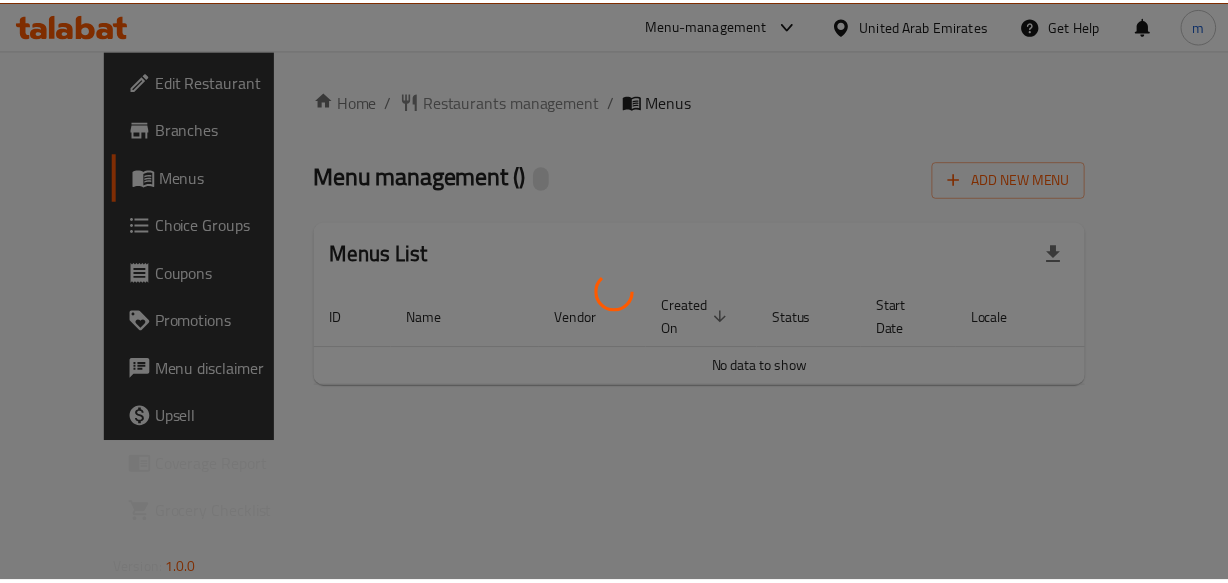 scroll, scrollTop: 0, scrollLeft: 0, axis: both 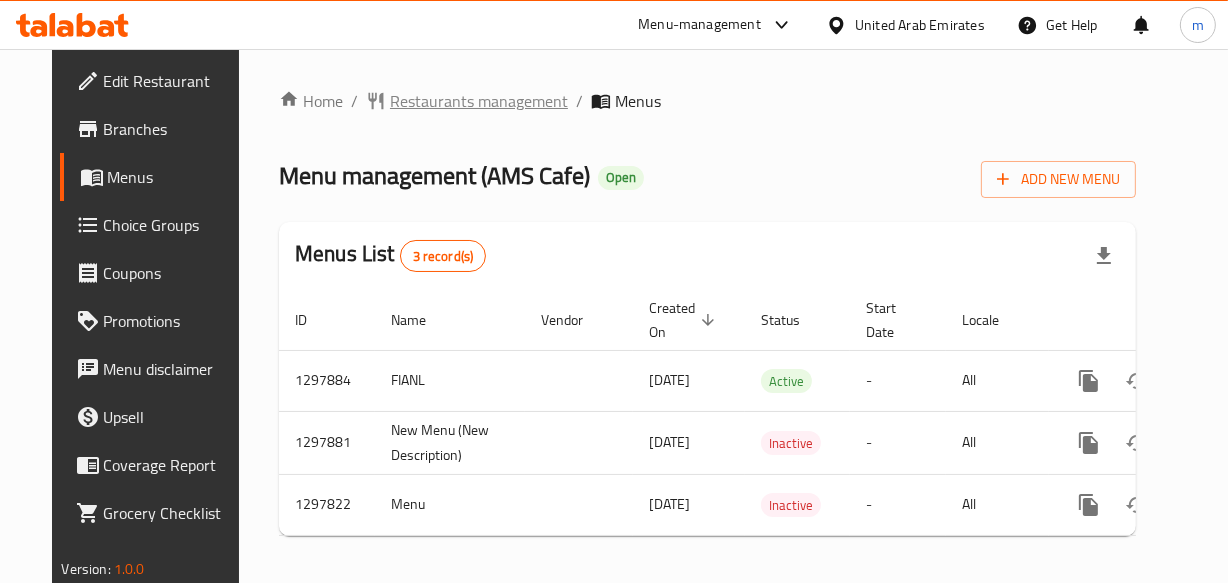 click on "Restaurants management" at bounding box center (479, 101) 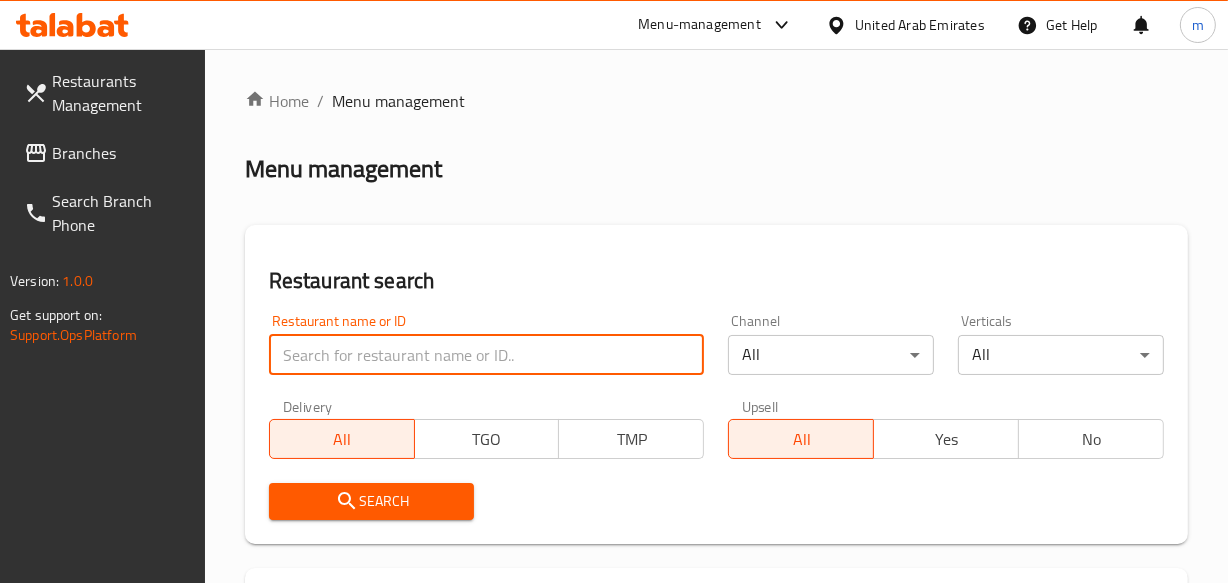 click at bounding box center [487, 355] 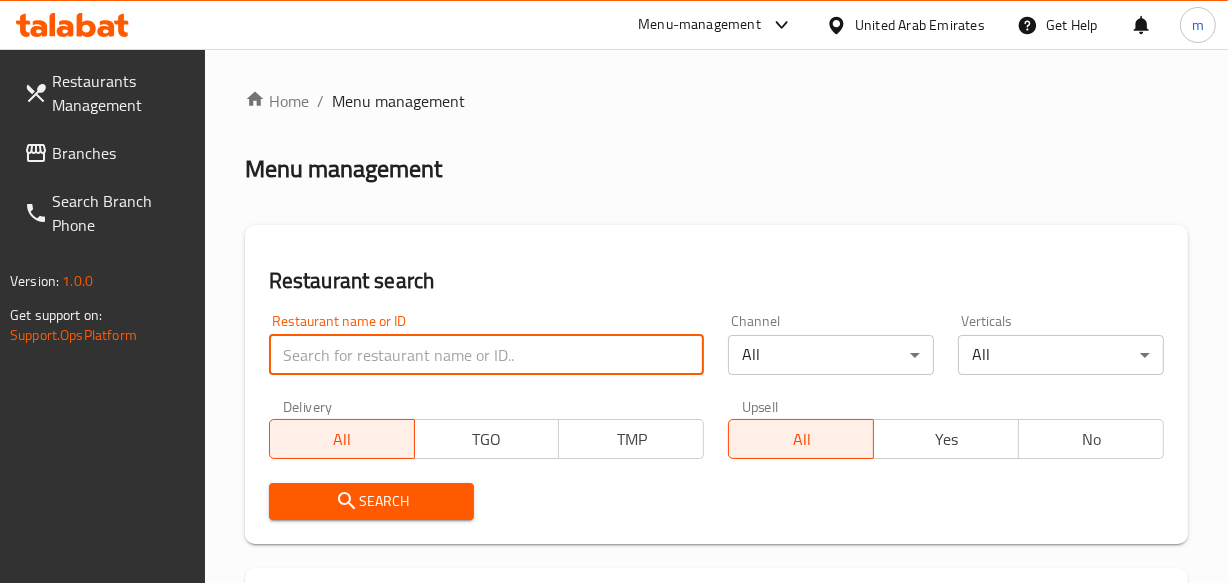 paste on "700636" 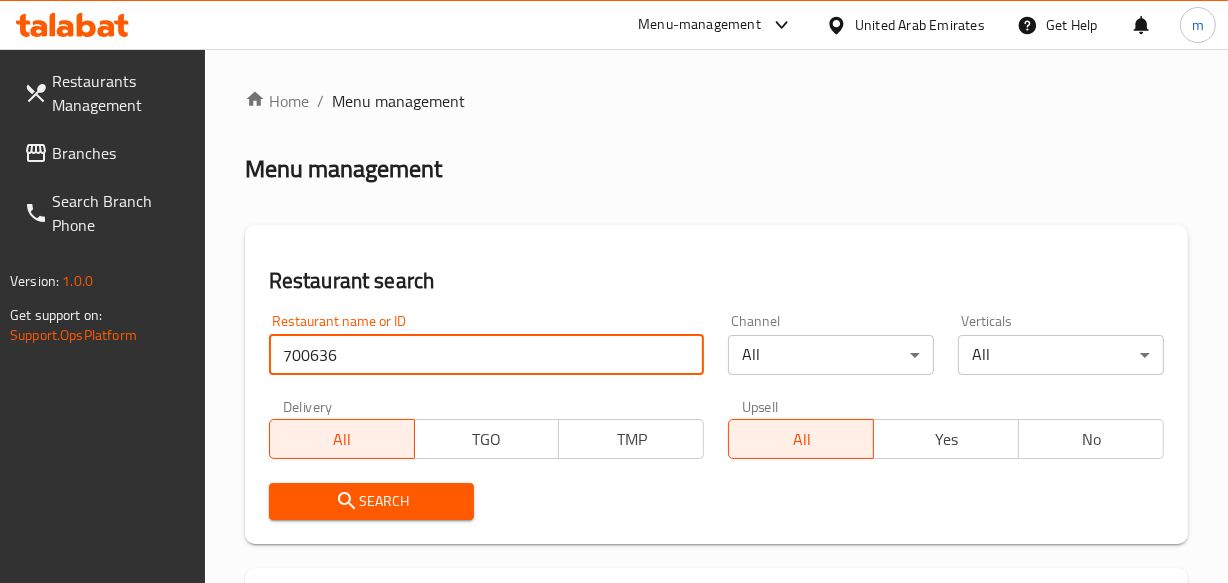 type on "700636" 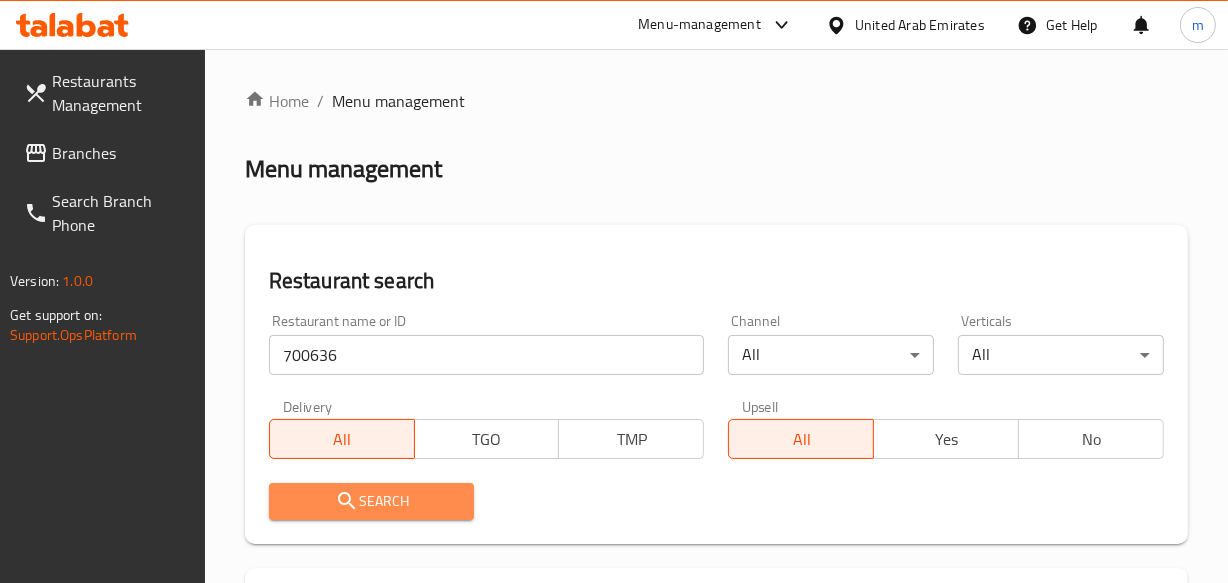 click on "Search" at bounding box center (372, 501) 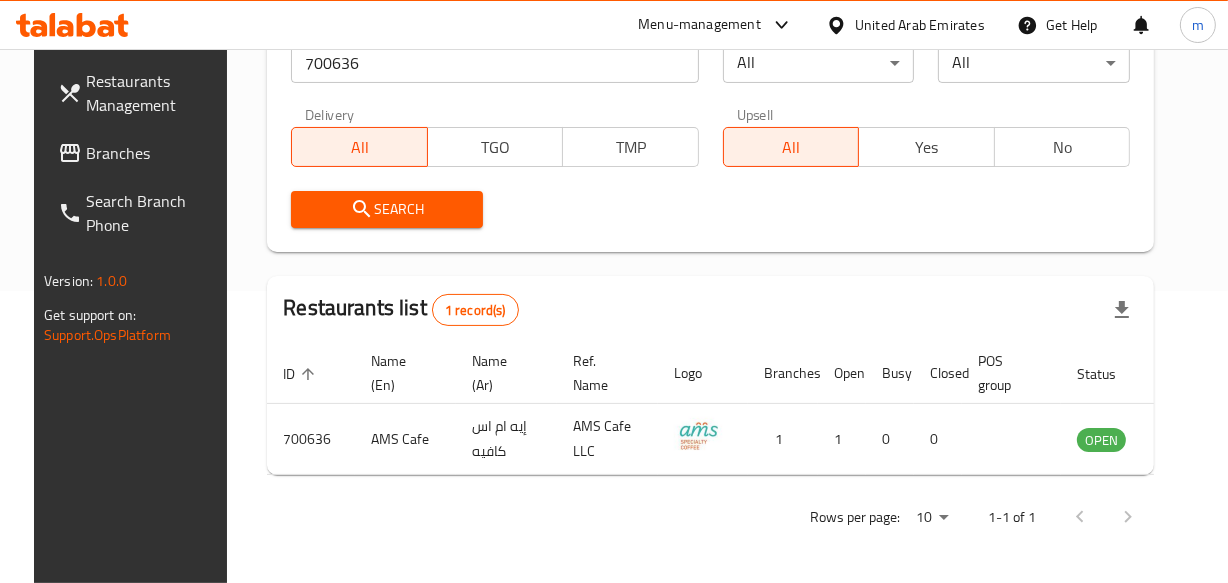 scroll, scrollTop: 306, scrollLeft: 0, axis: vertical 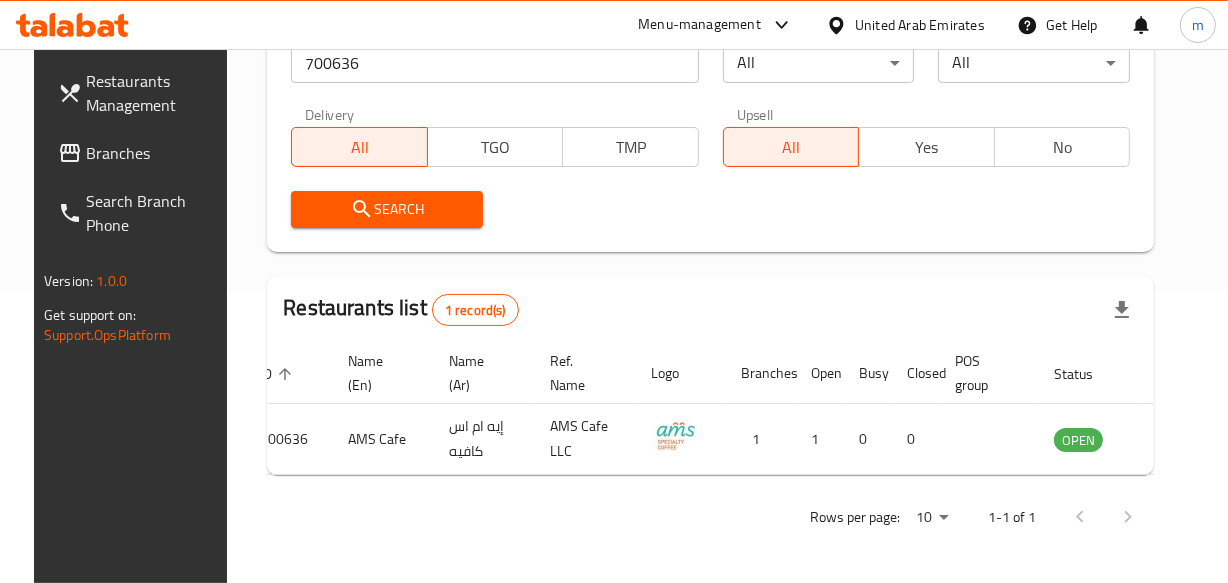 click 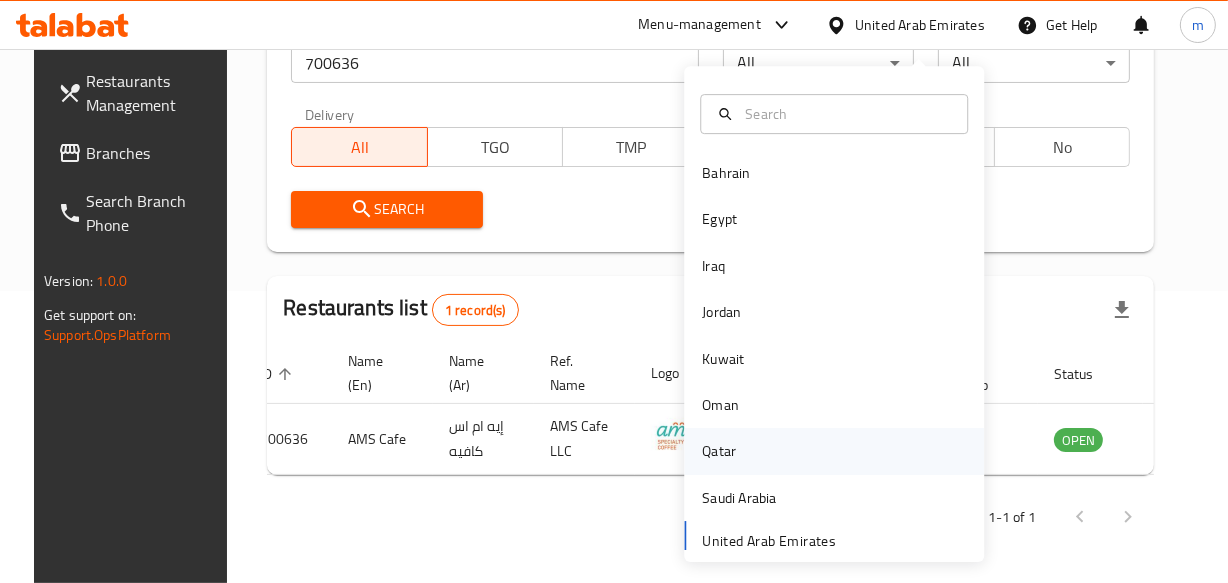 click on "Qatar" at bounding box center [719, 452] 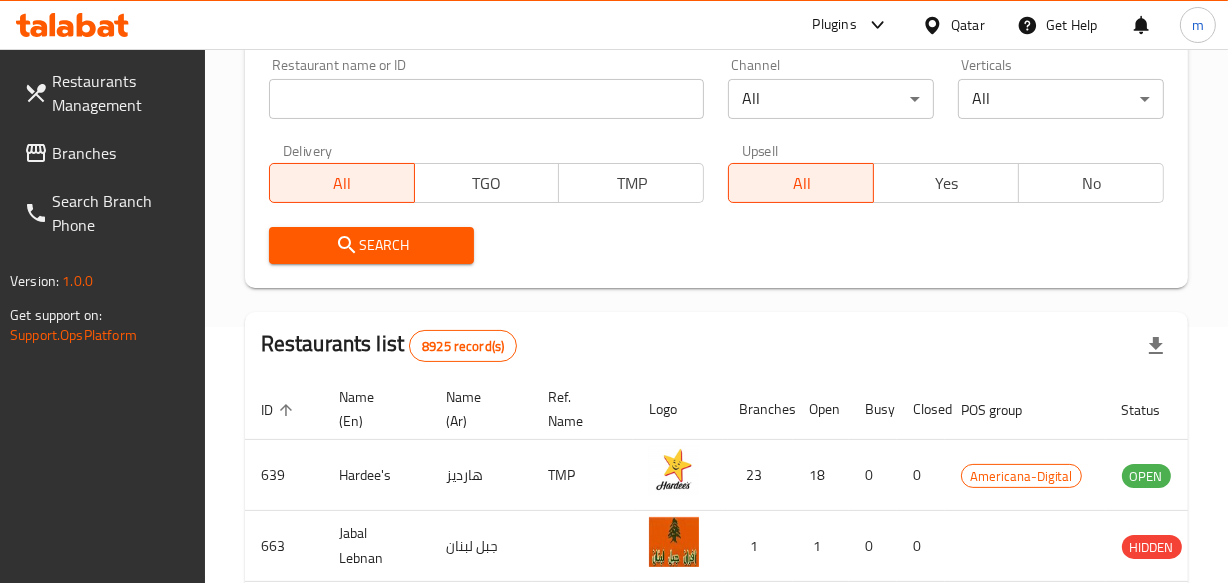 scroll, scrollTop: 306, scrollLeft: 0, axis: vertical 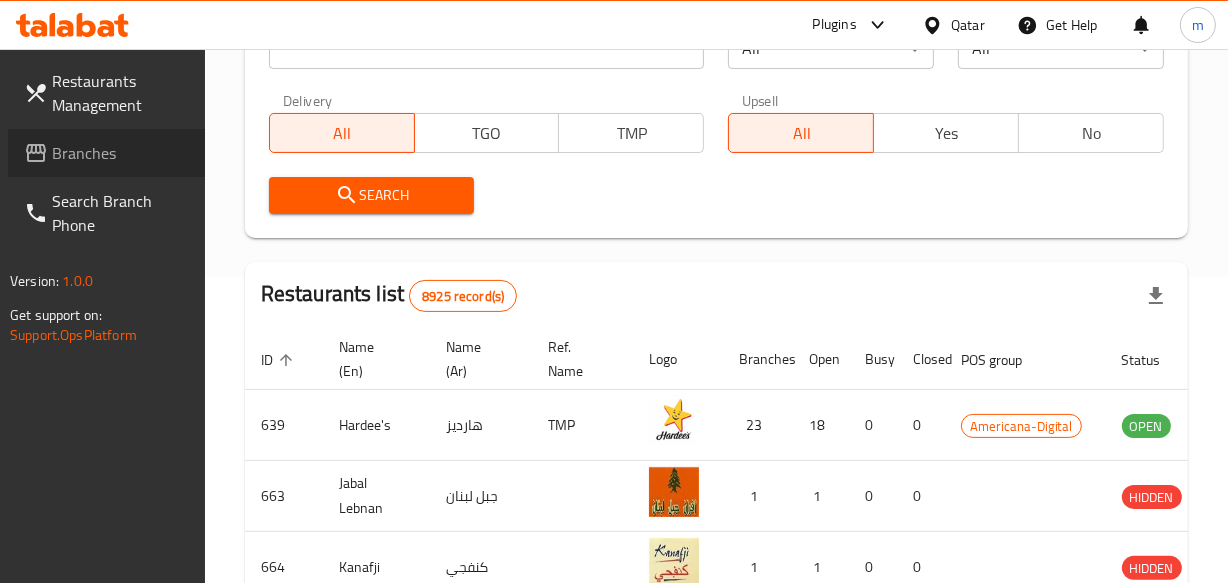 click on "Branches" at bounding box center (120, 153) 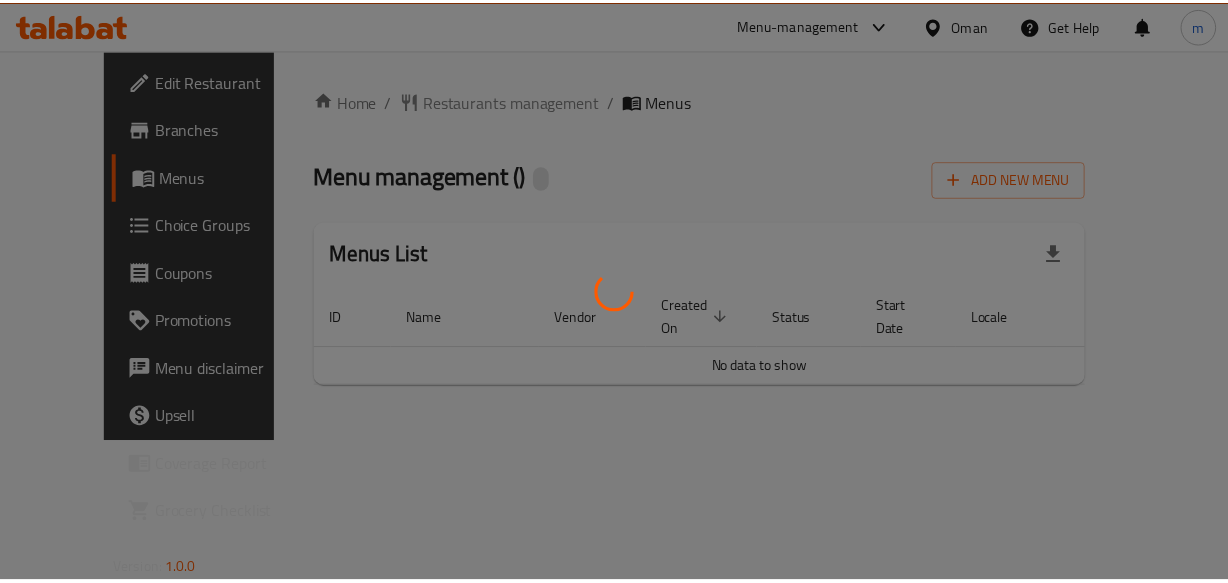 scroll, scrollTop: 0, scrollLeft: 0, axis: both 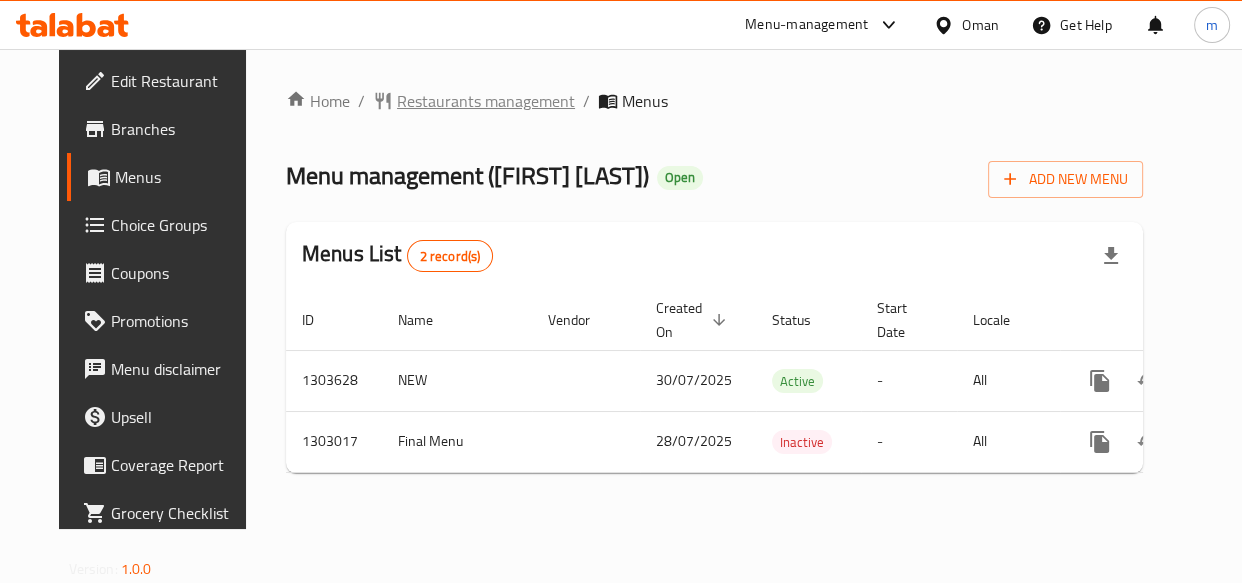 click on "Restaurants management" at bounding box center (486, 101) 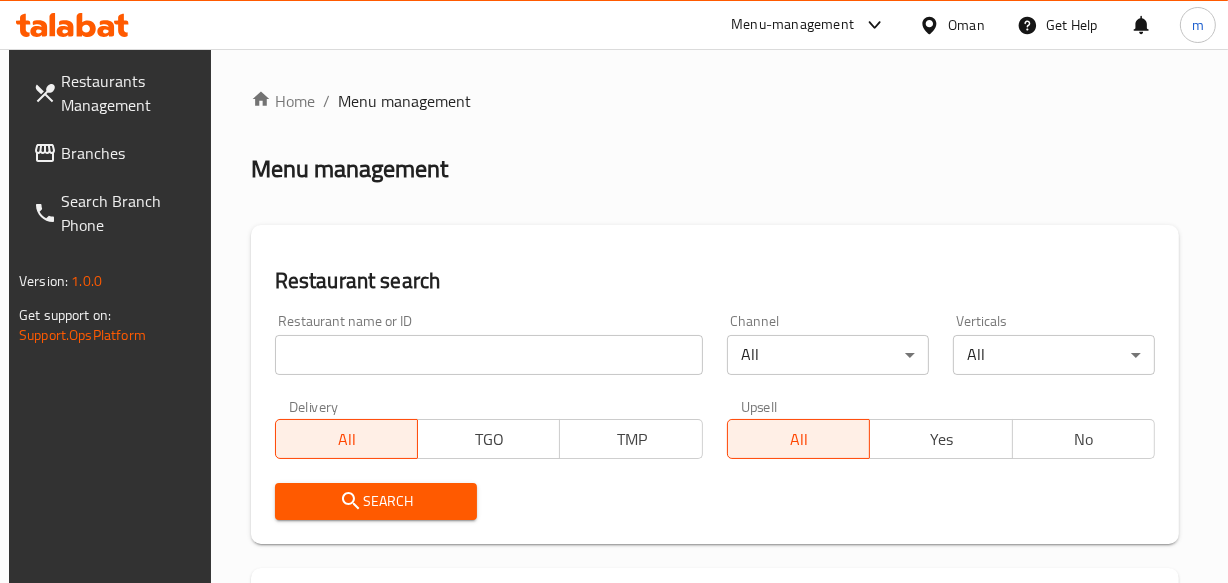 drag, startPoint x: 15, startPoint y: 348, endPoint x: 356, endPoint y: 344, distance: 341.02347 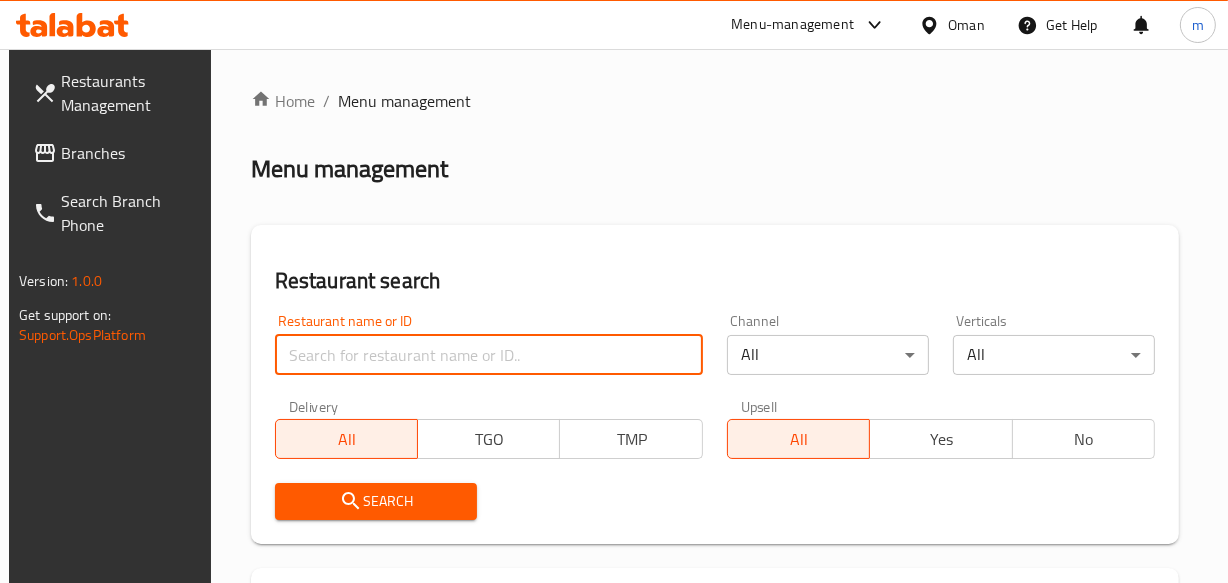 paste on "702638" 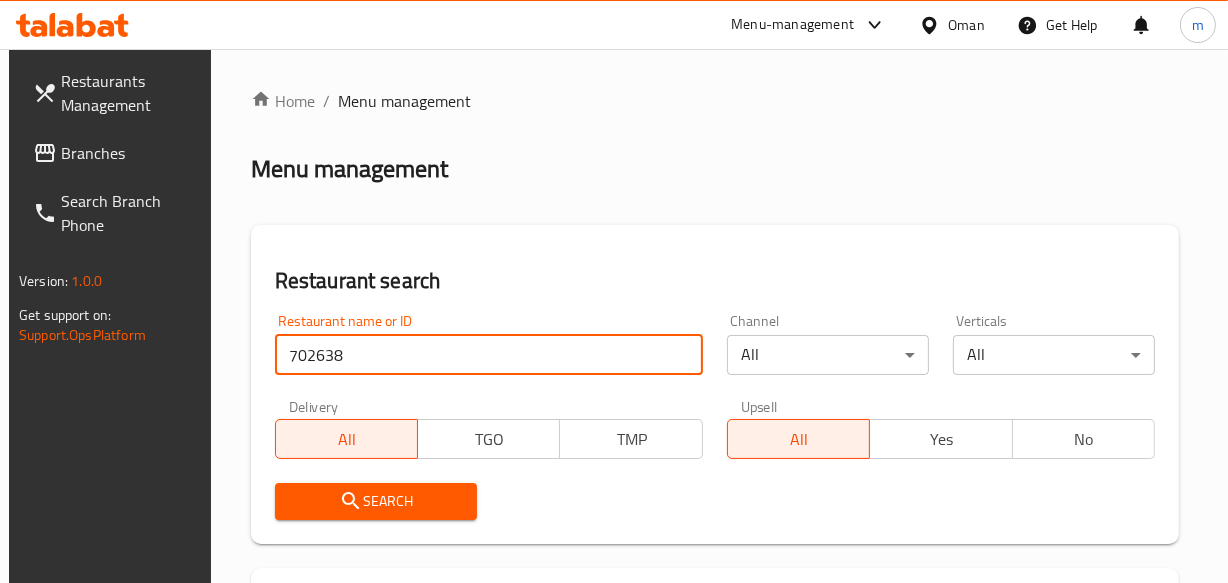 type on "702638" 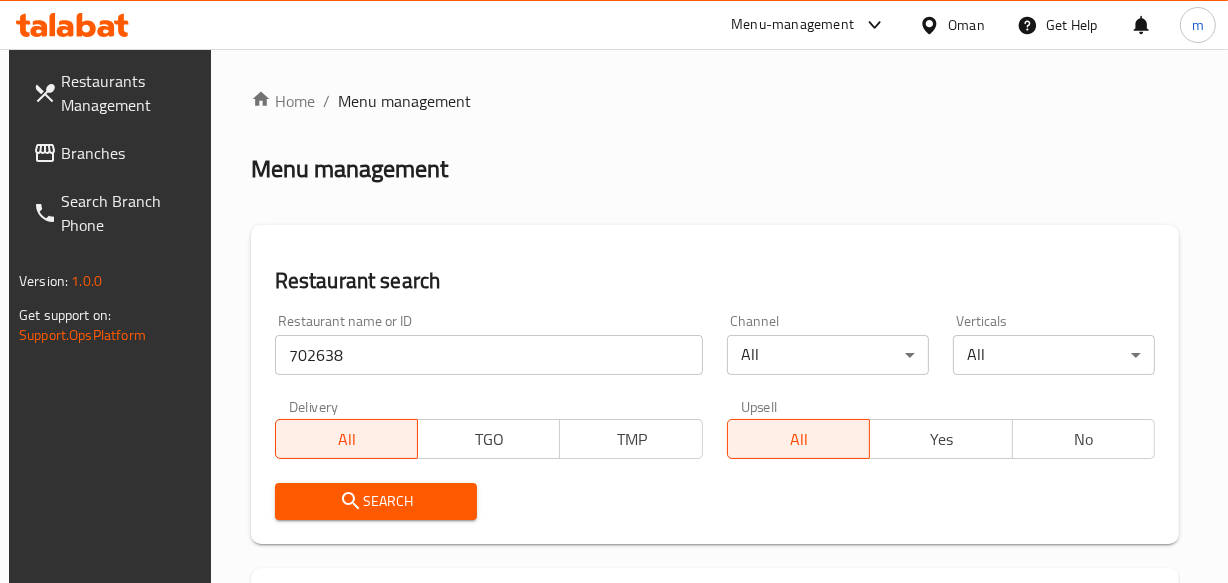 click on "Search" at bounding box center [376, 501] 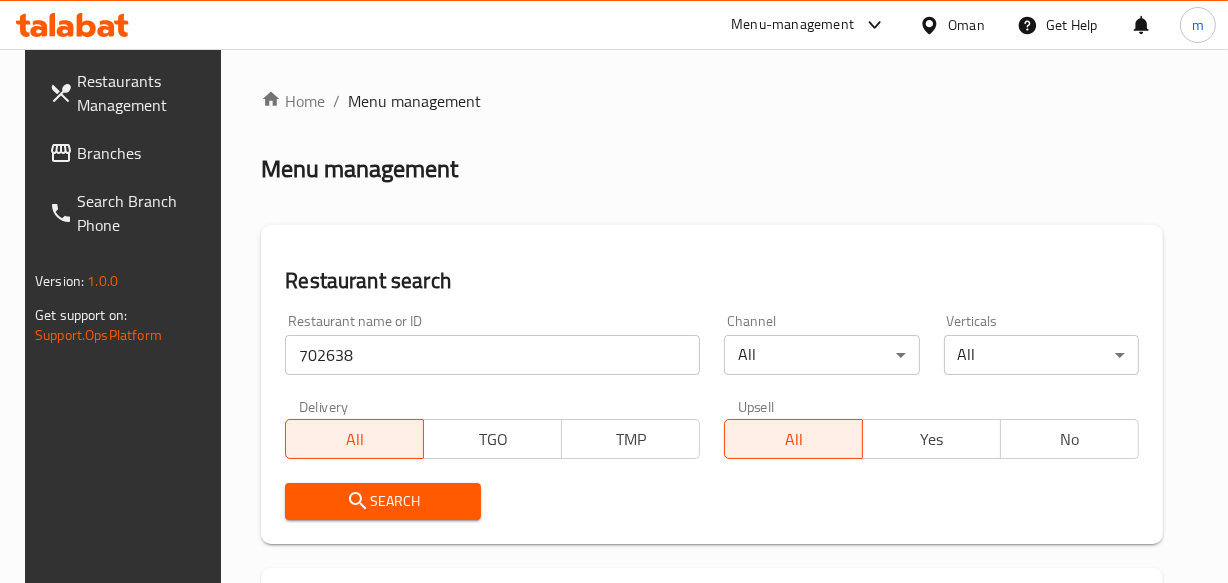 click 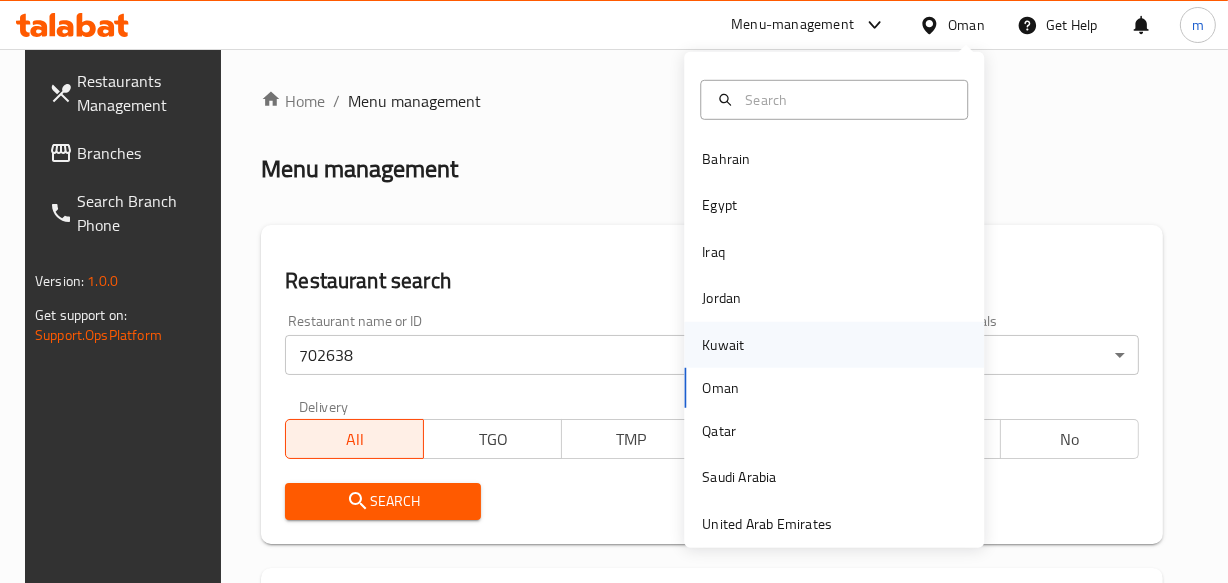 click on "Kuwait" at bounding box center [723, 344] 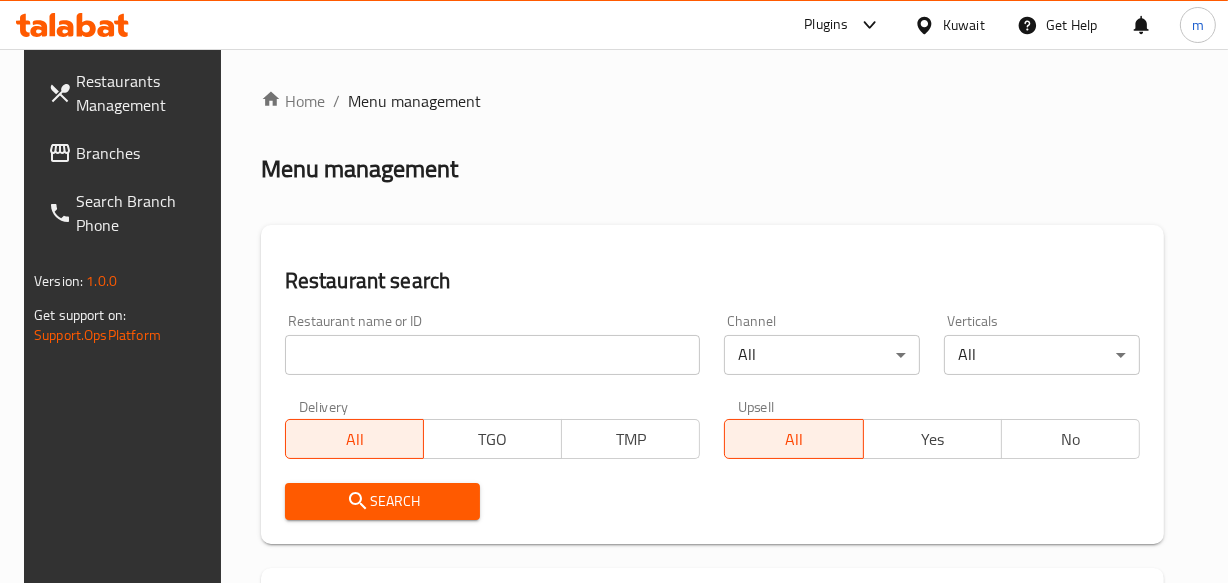 click on "Branches" at bounding box center (144, 153) 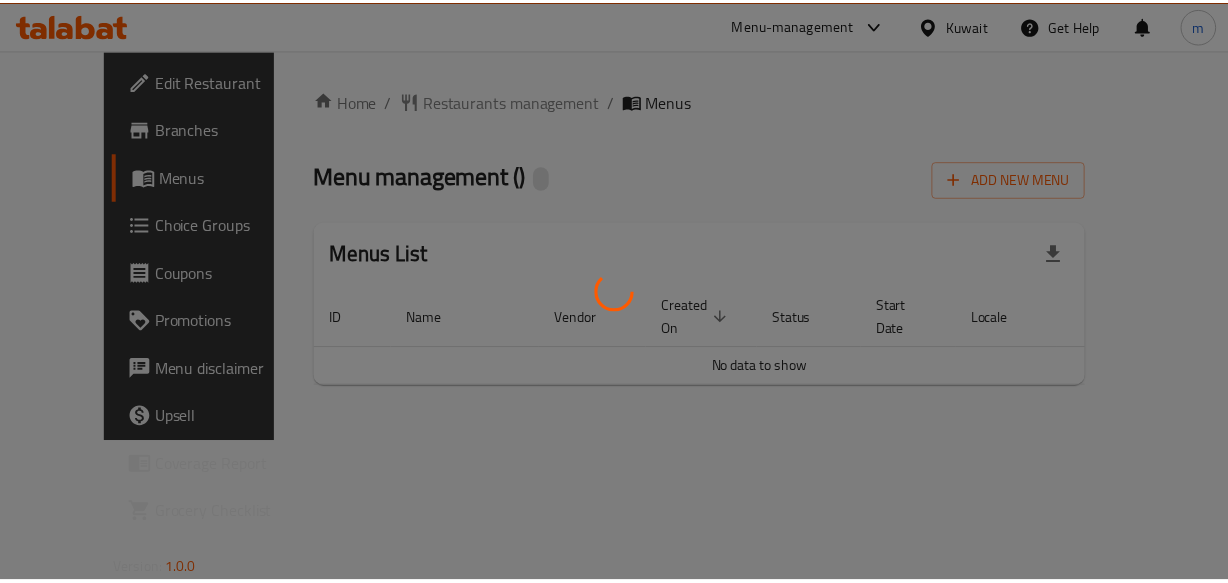 scroll, scrollTop: 0, scrollLeft: 0, axis: both 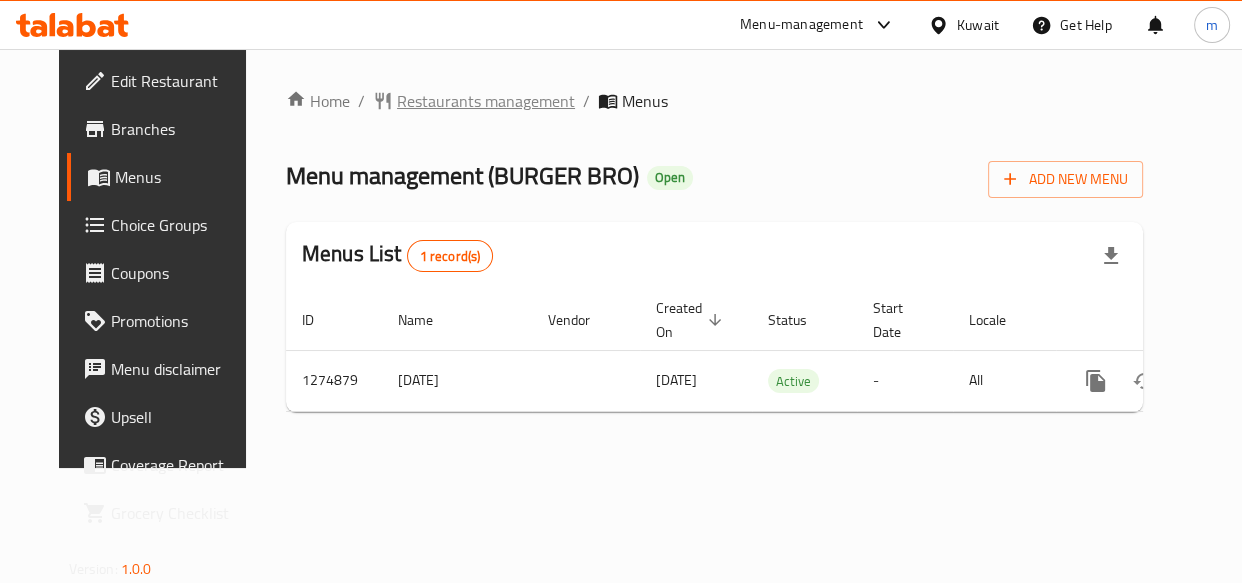 click on "Restaurants management" at bounding box center (486, 101) 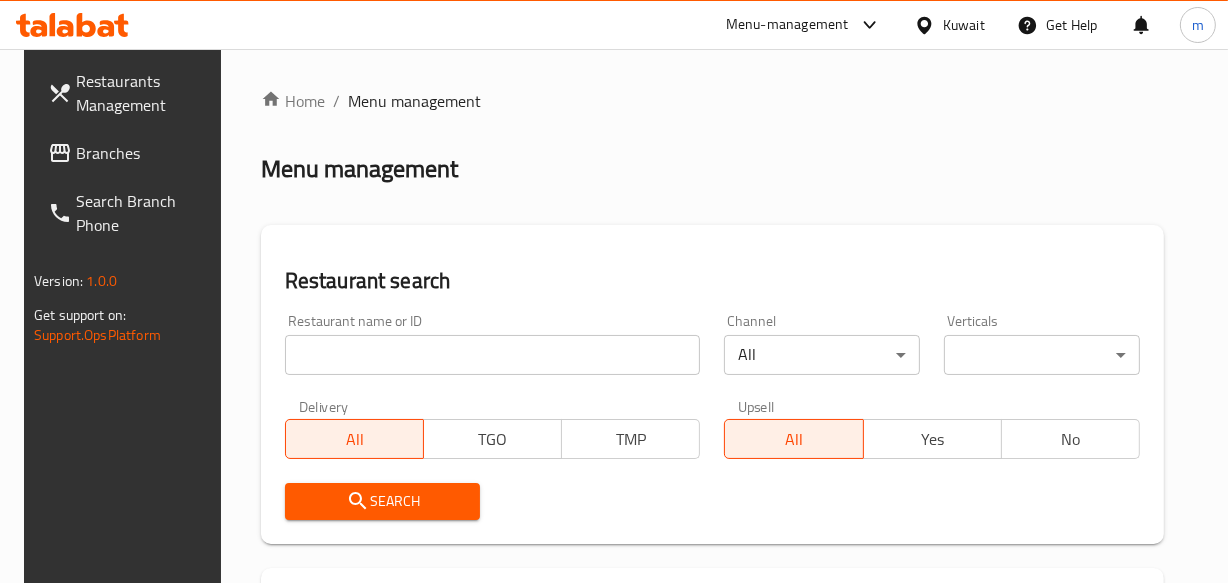 click at bounding box center (493, 355) 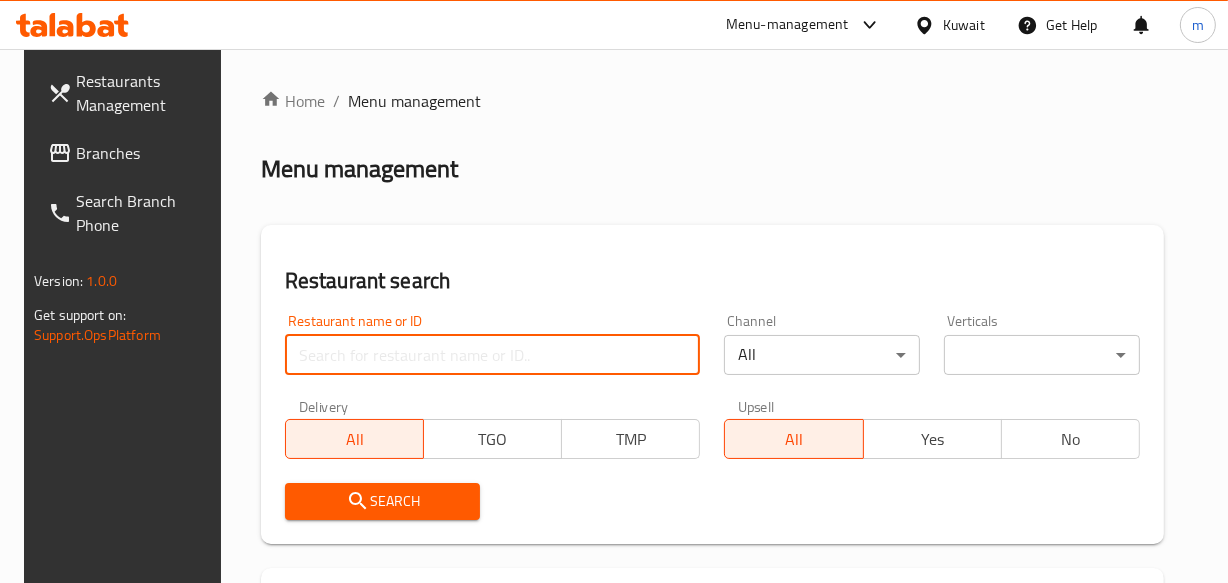 paste on "691387" 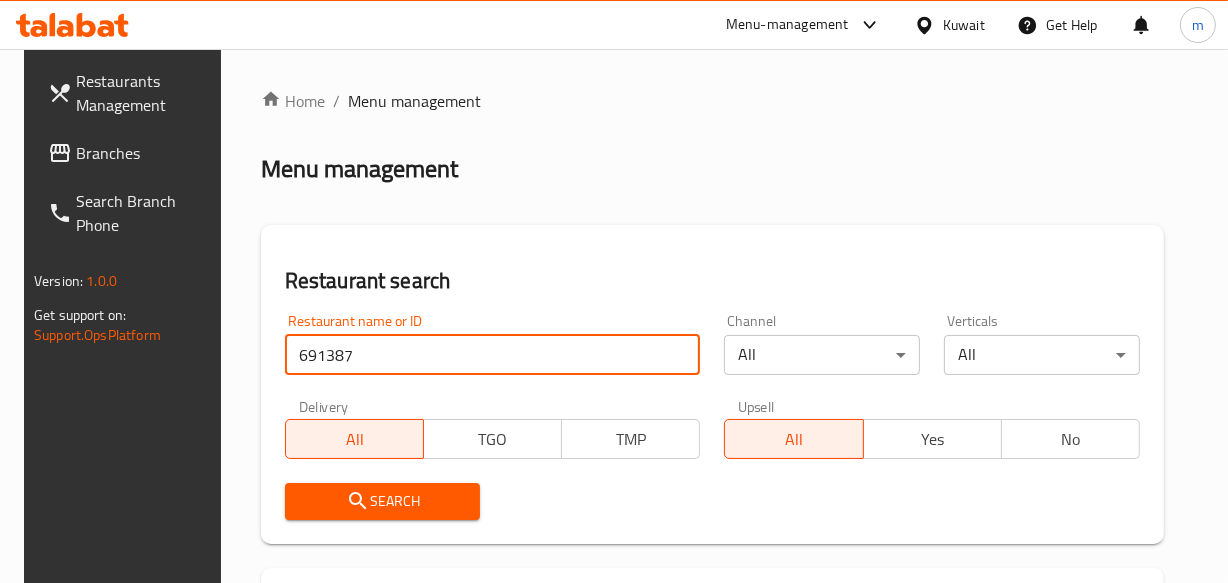 type on "691387" 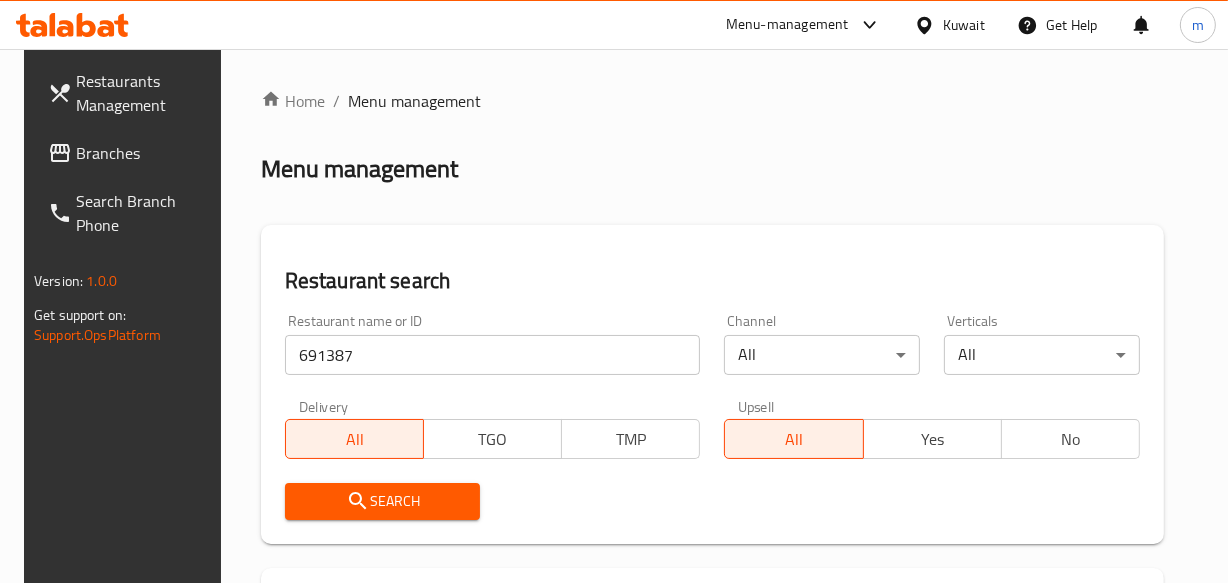 click on "Search" at bounding box center [383, 501] 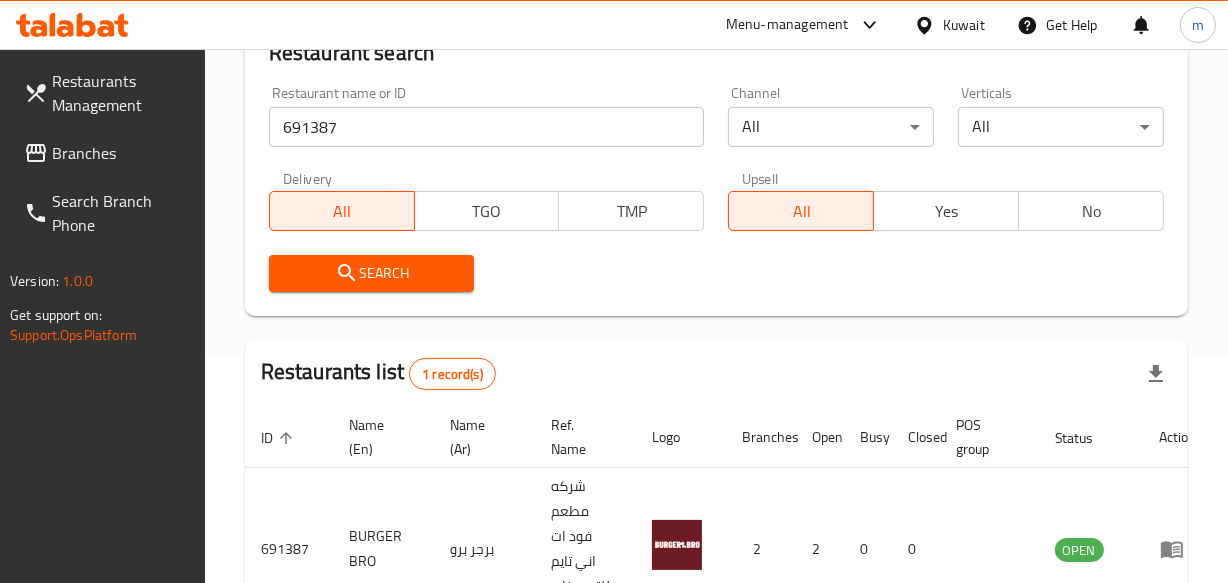 scroll, scrollTop: 363, scrollLeft: 0, axis: vertical 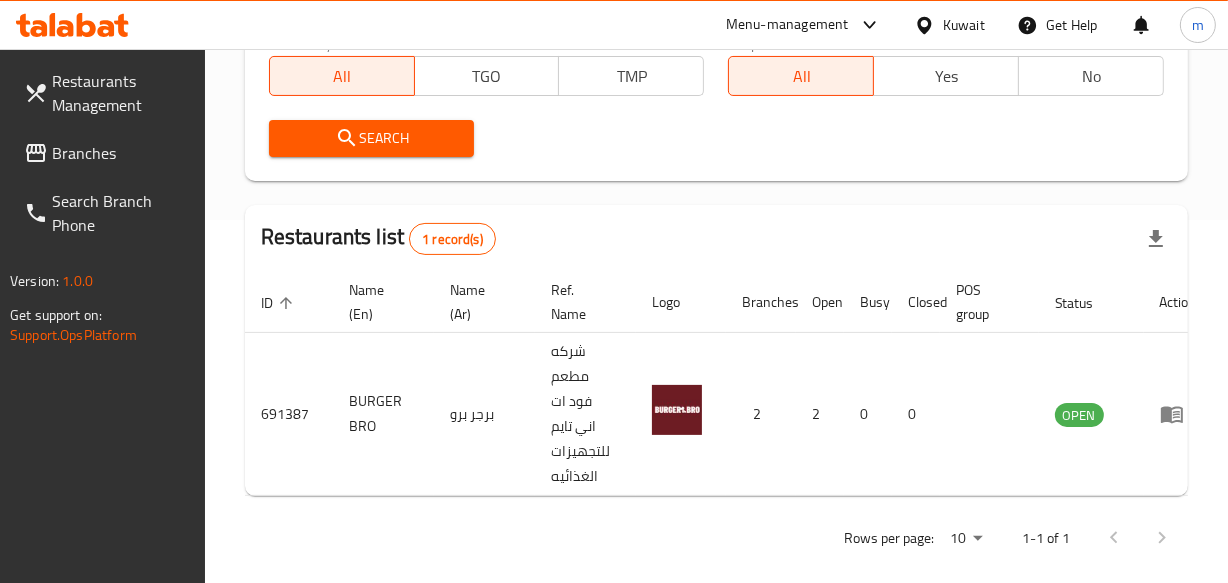 click 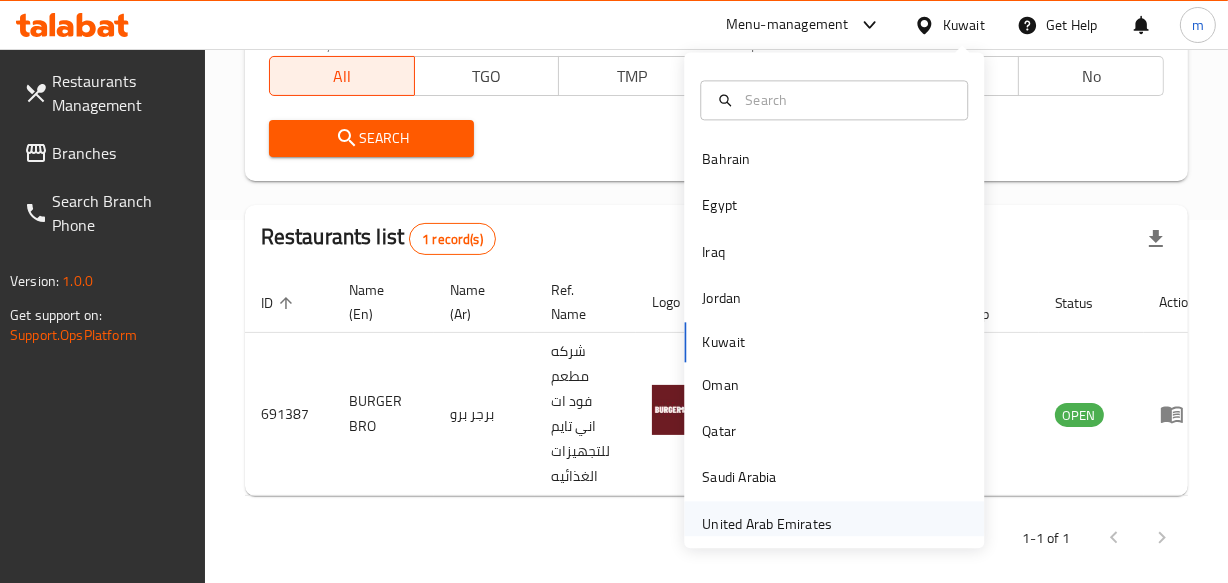 click on "United Arab Emirates" at bounding box center (767, 524) 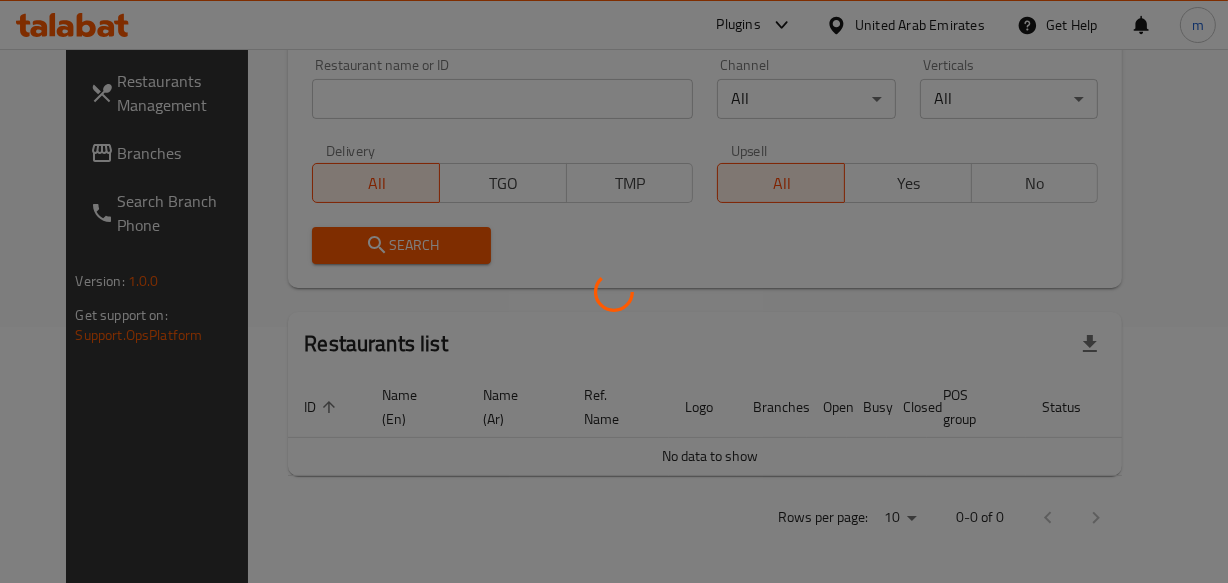 scroll, scrollTop: 363, scrollLeft: 0, axis: vertical 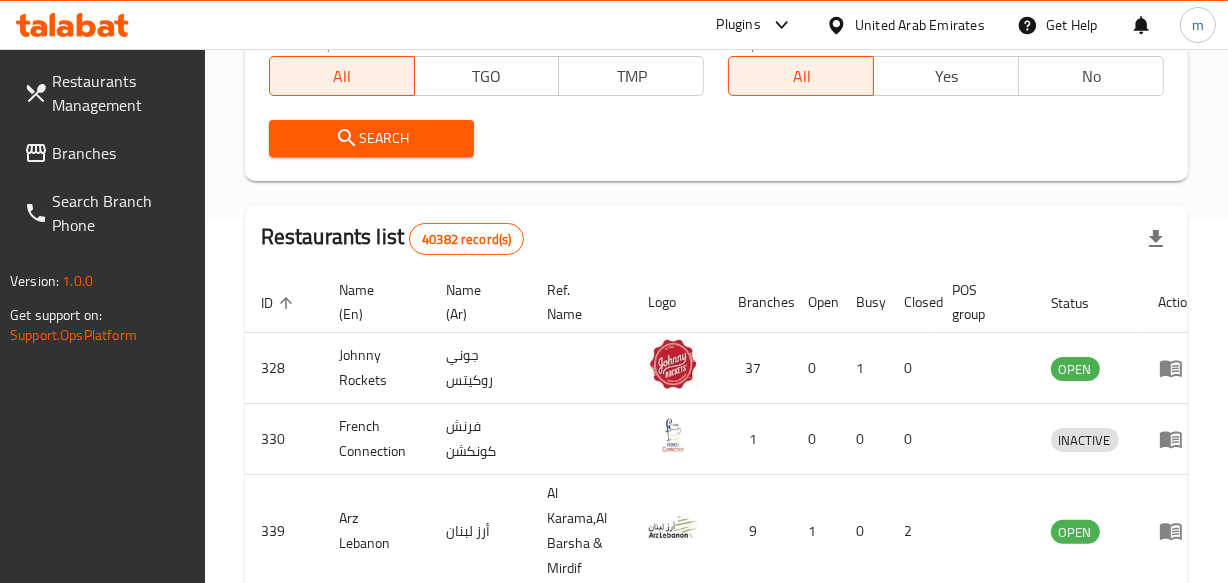 click on "Branches" at bounding box center (120, 153) 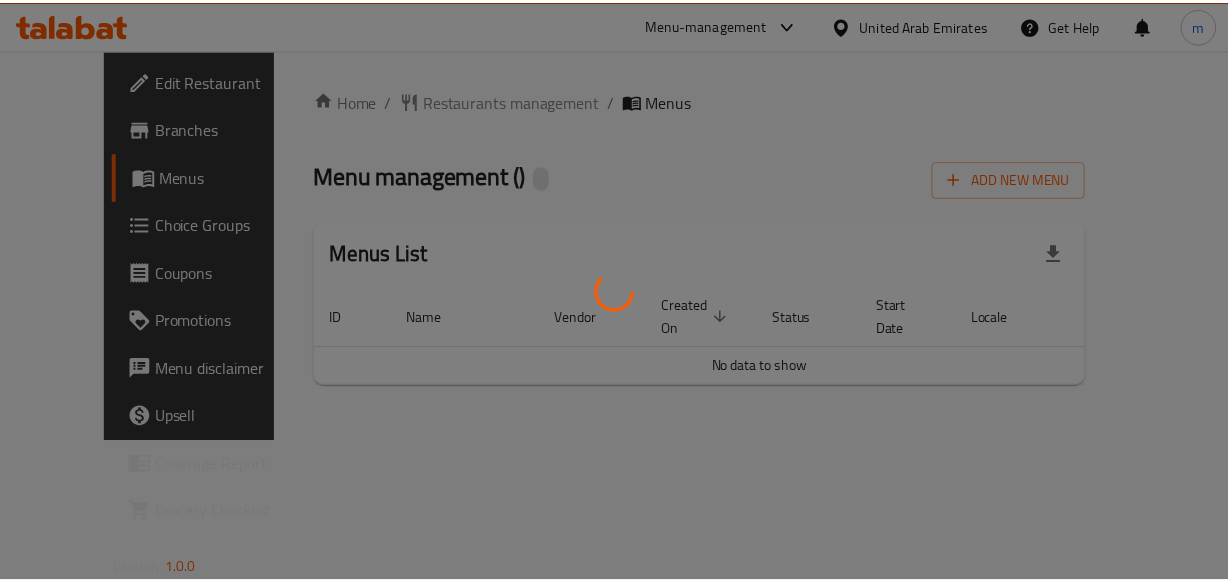 scroll, scrollTop: 0, scrollLeft: 0, axis: both 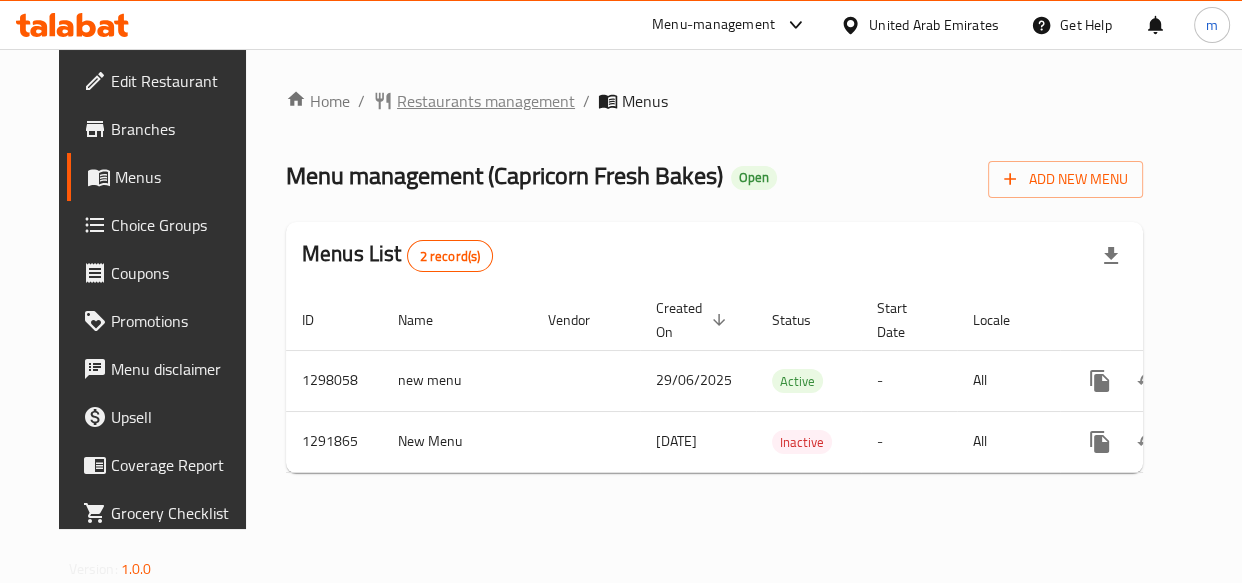 click on "Restaurants management" at bounding box center [486, 101] 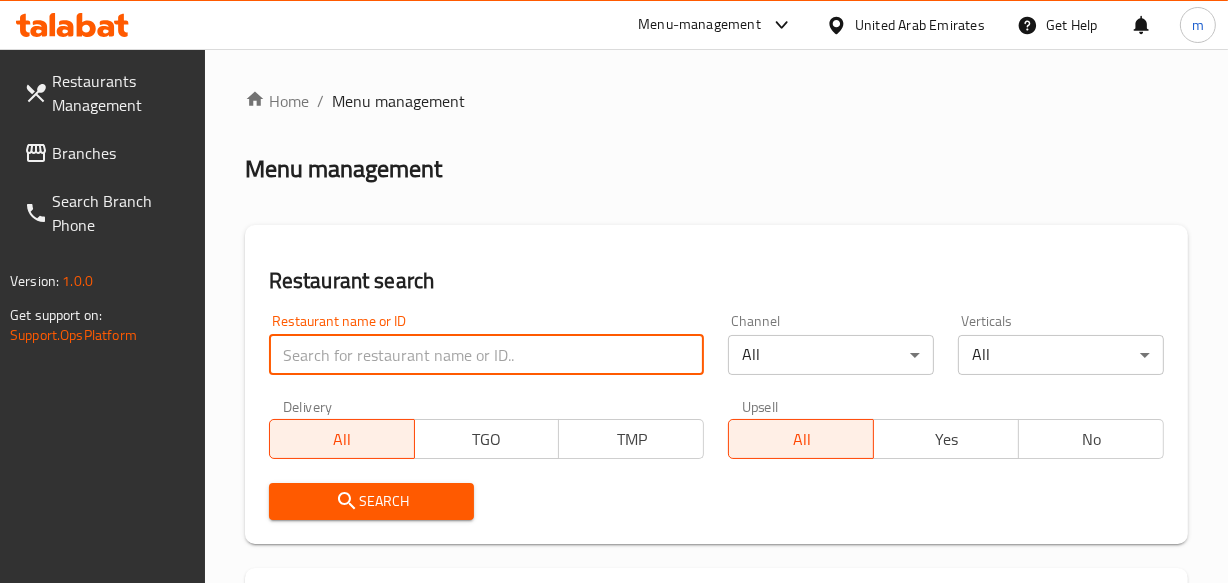 click at bounding box center [487, 355] 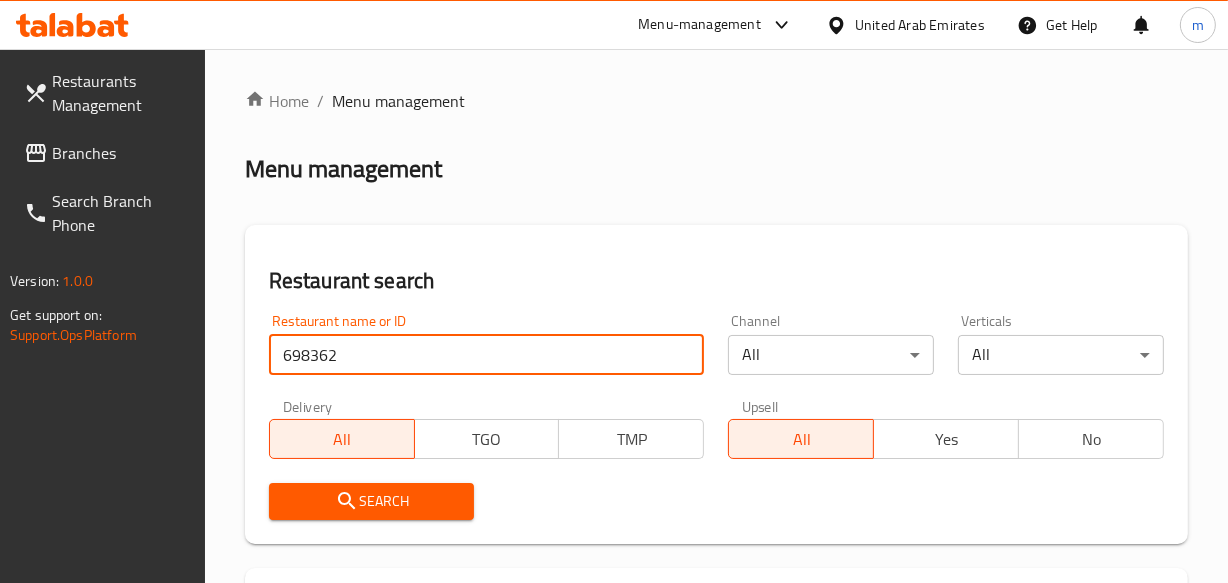 type on "698362" 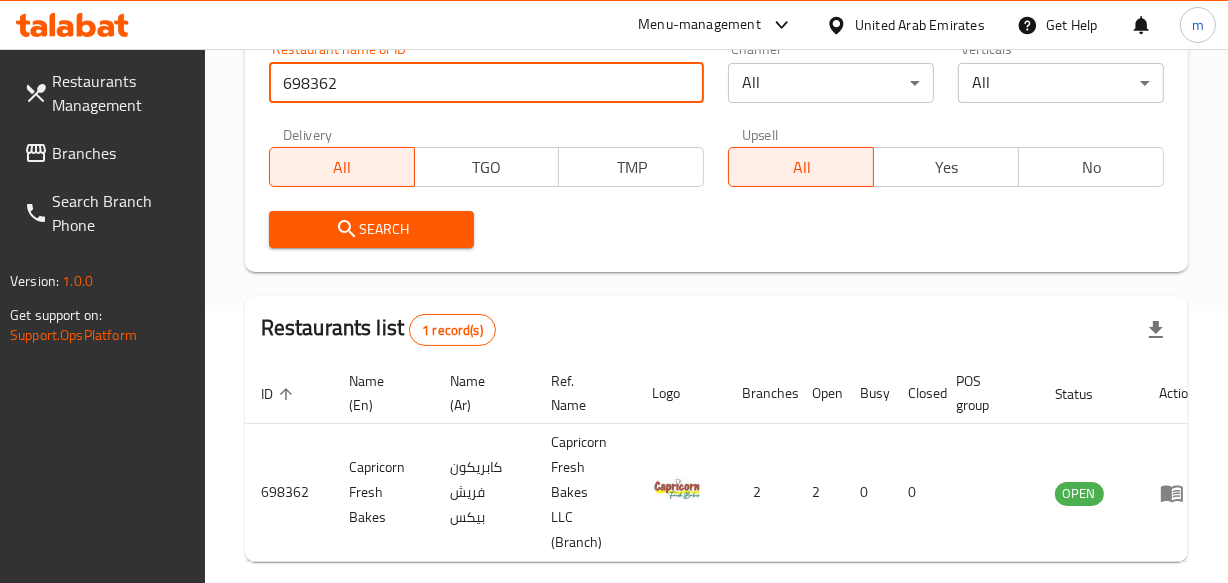 click 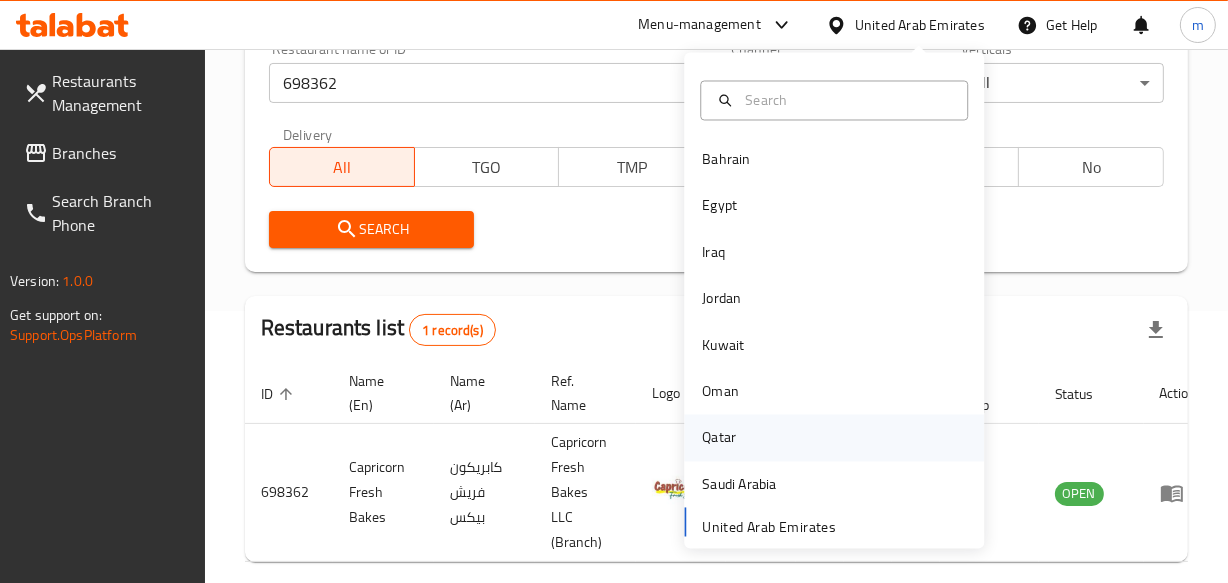 click on "Qatar" at bounding box center [719, 438] 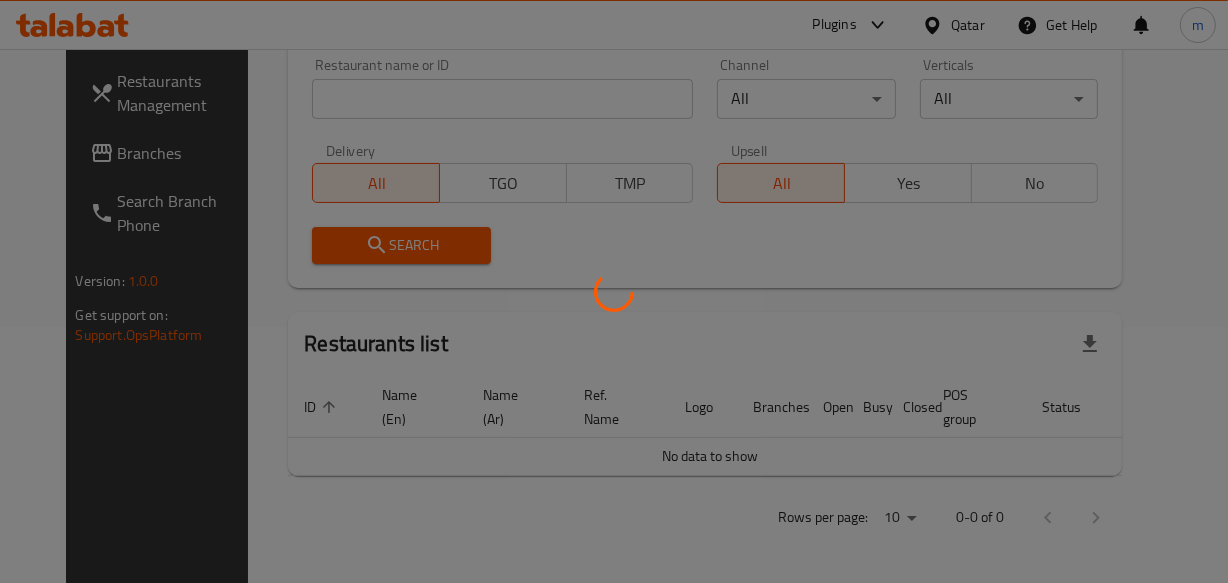 scroll, scrollTop: 272, scrollLeft: 0, axis: vertical 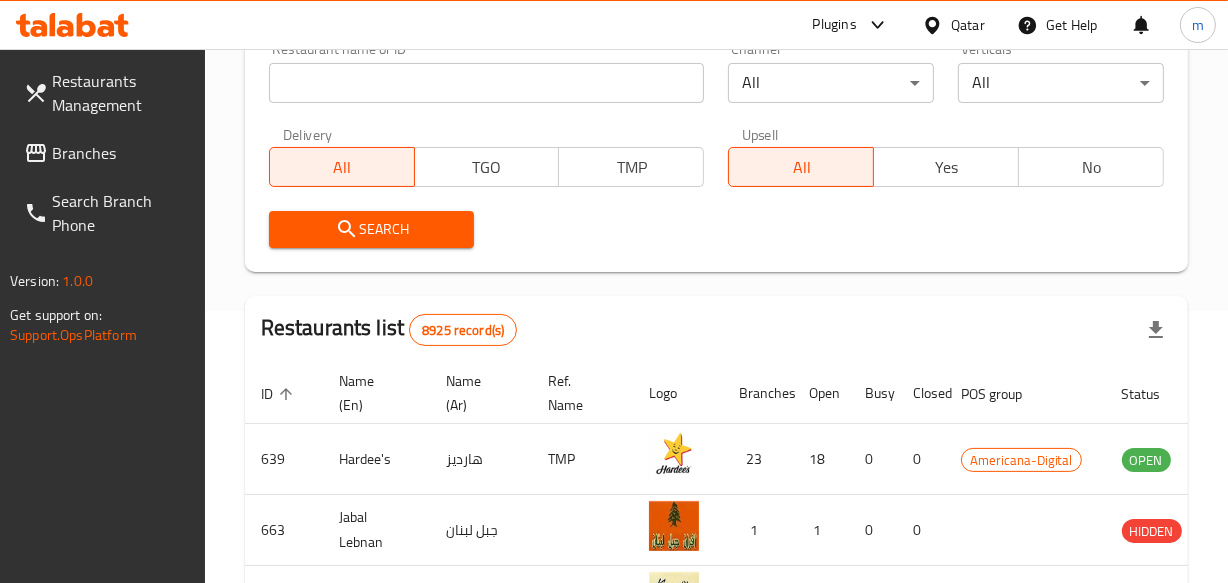 click on "Branches" at bounding box center (120, 153) 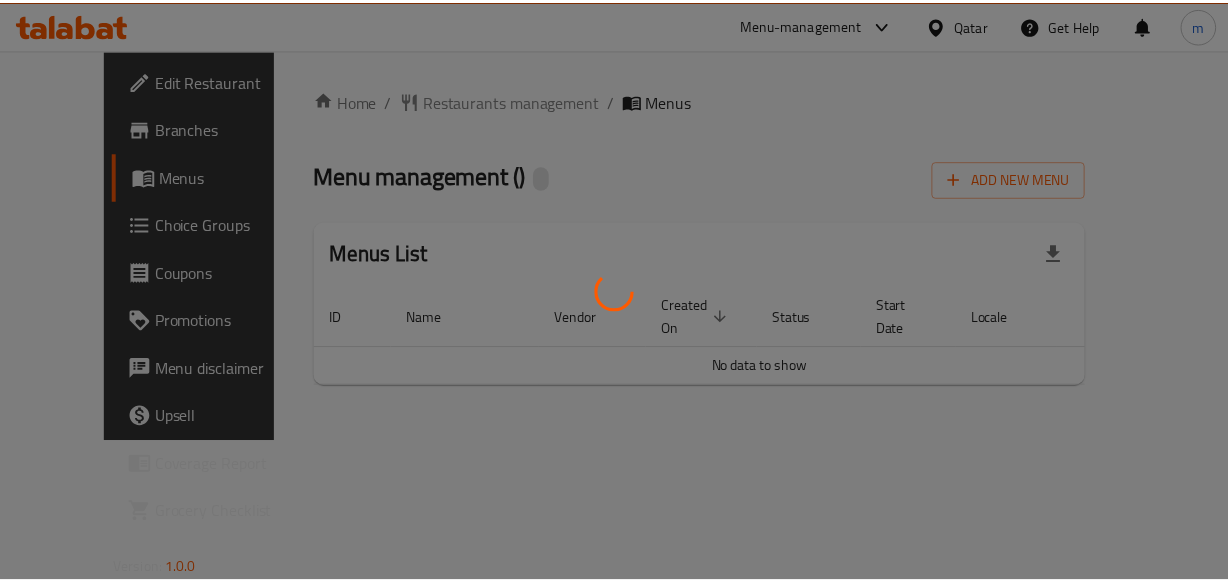 scroll, scrollTop: 0, scrollLeft: 0, axis: both 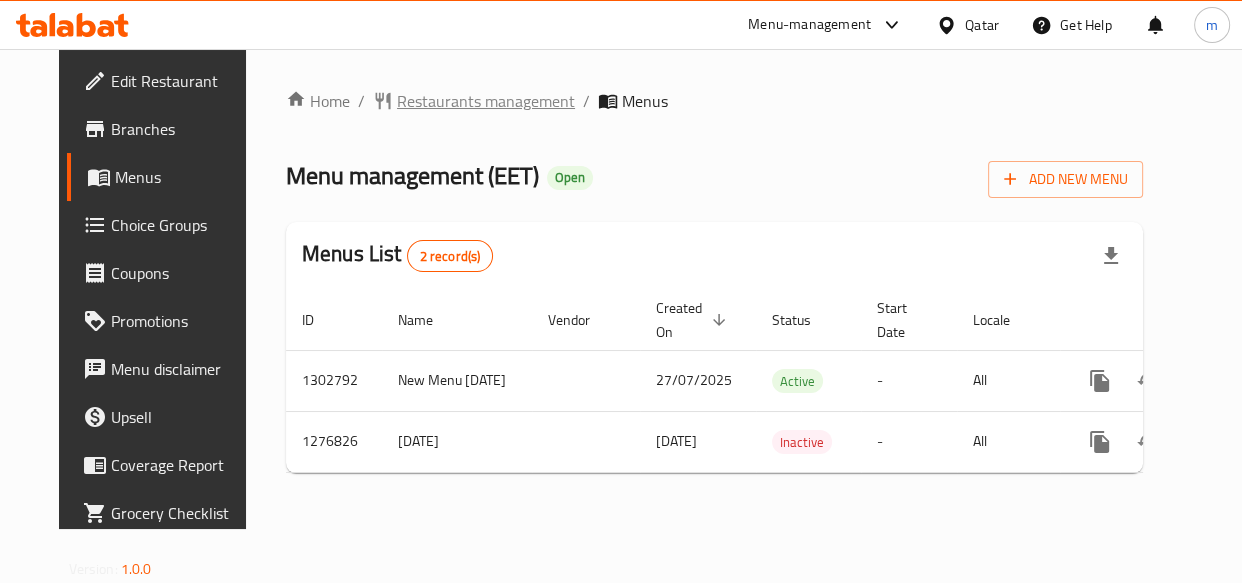 click on "Restaurants management" at bounding box center [486, 101] 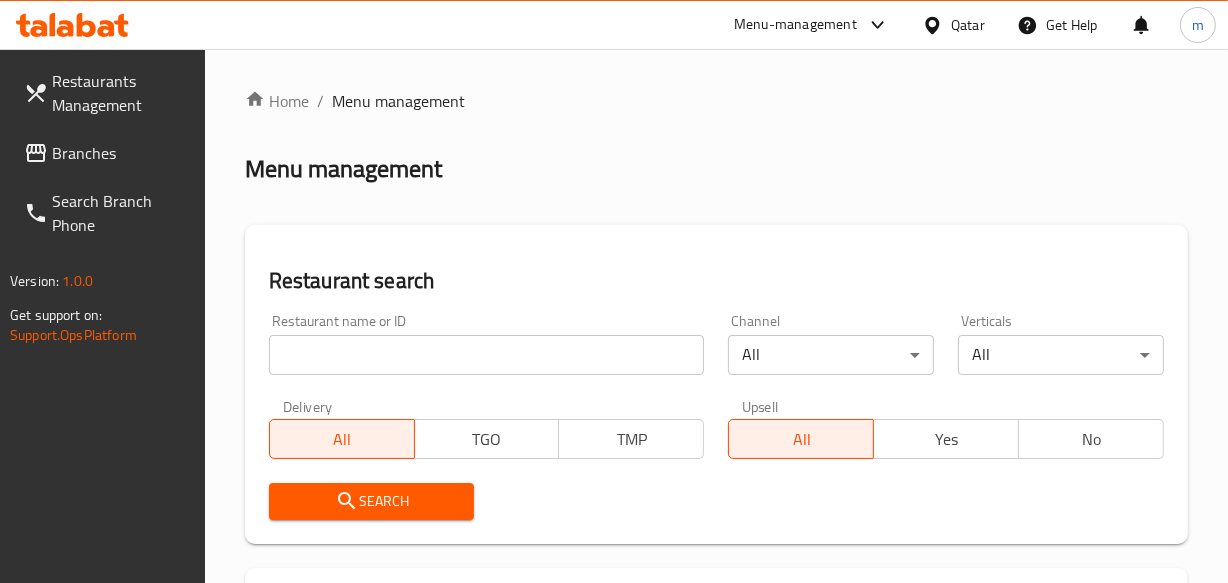 click at bounding box center [487, 355] 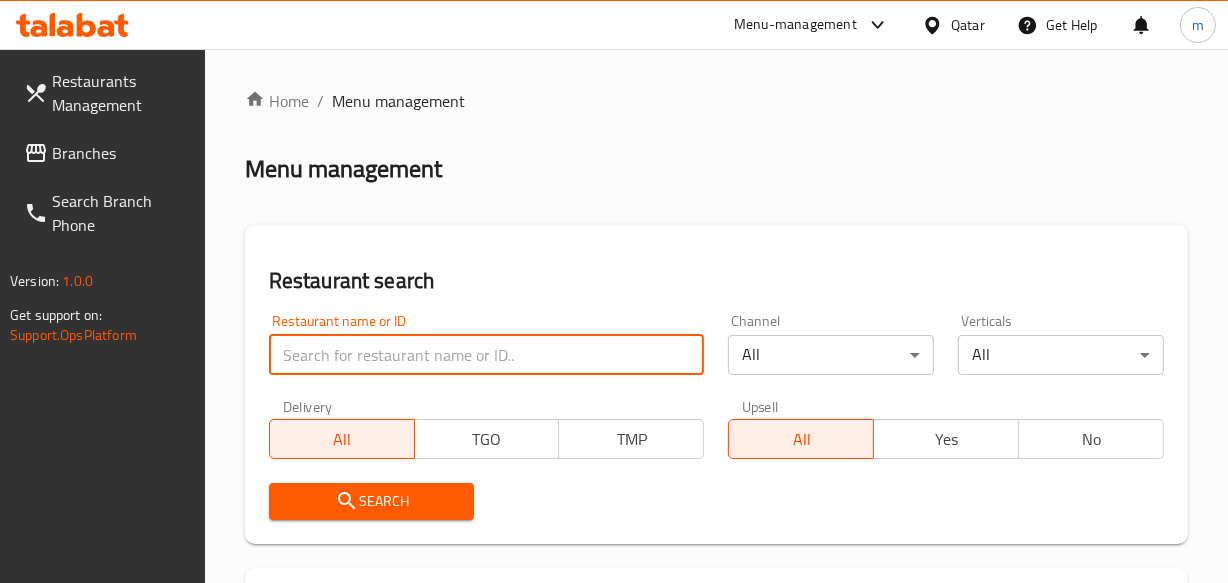 paste on "692094" 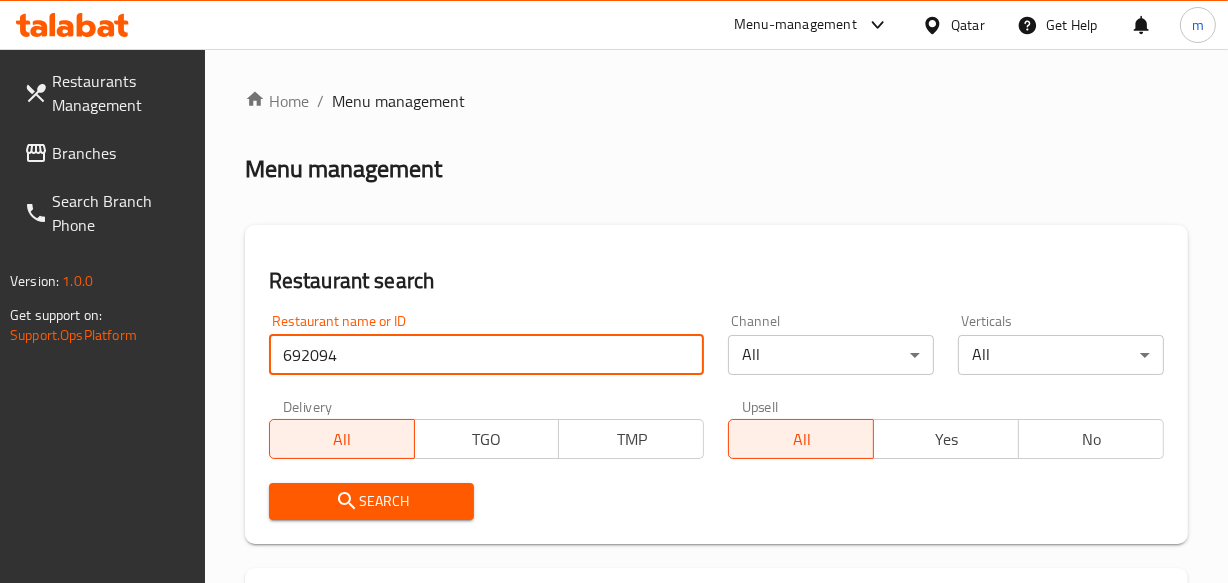 type on "692094" 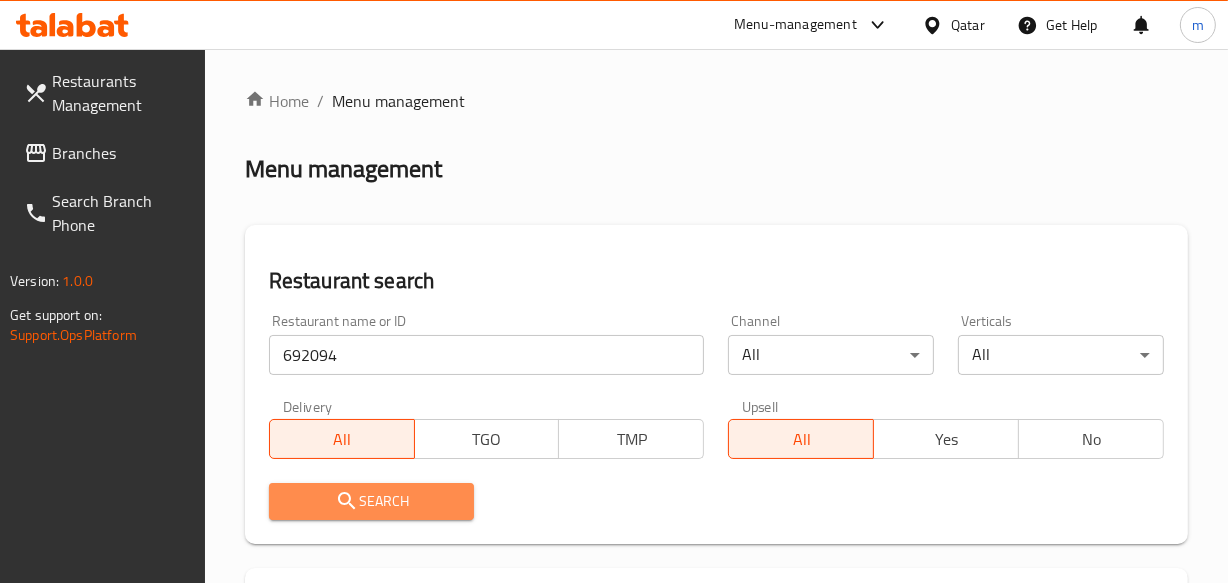click on "Search" at bounding box center [372, 501] 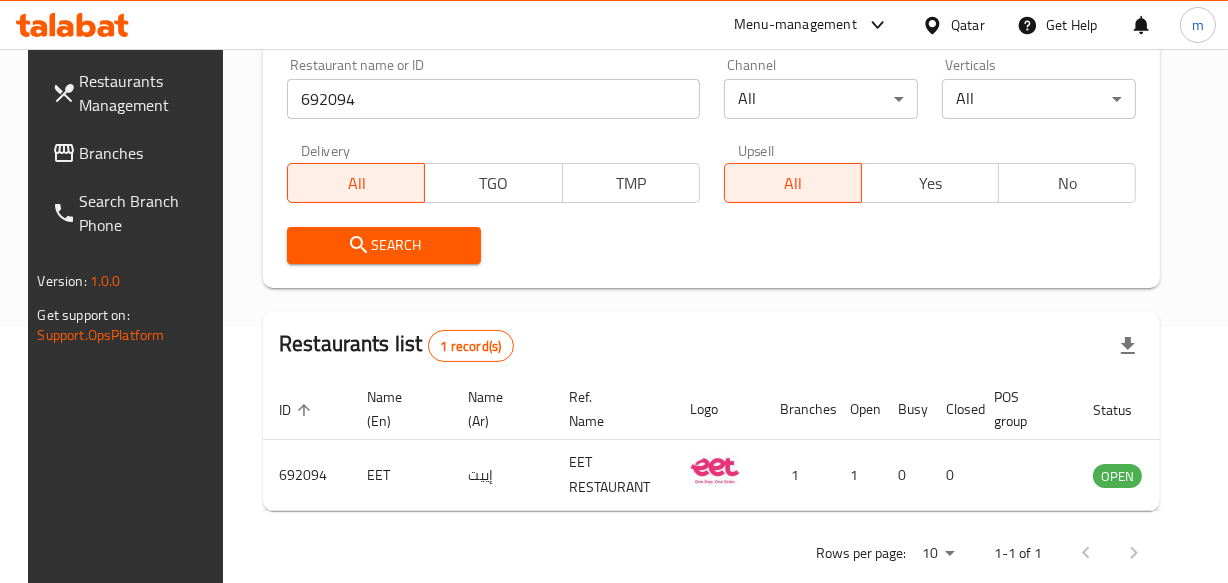 scroll, scrollTop: 272, scrollLeft: 0, axis: vertical 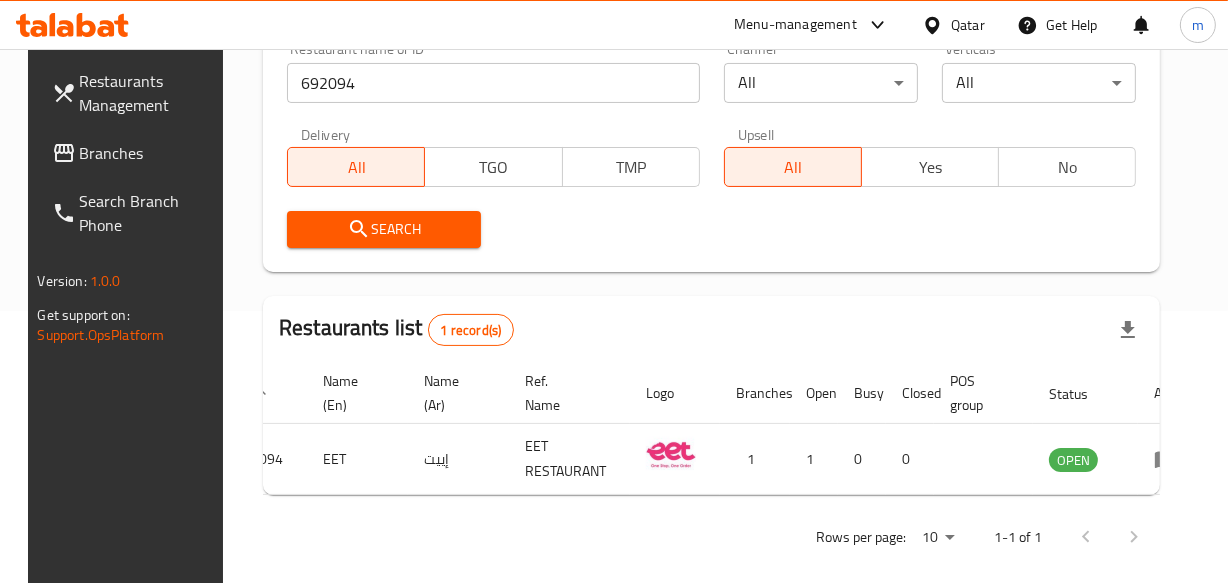 click 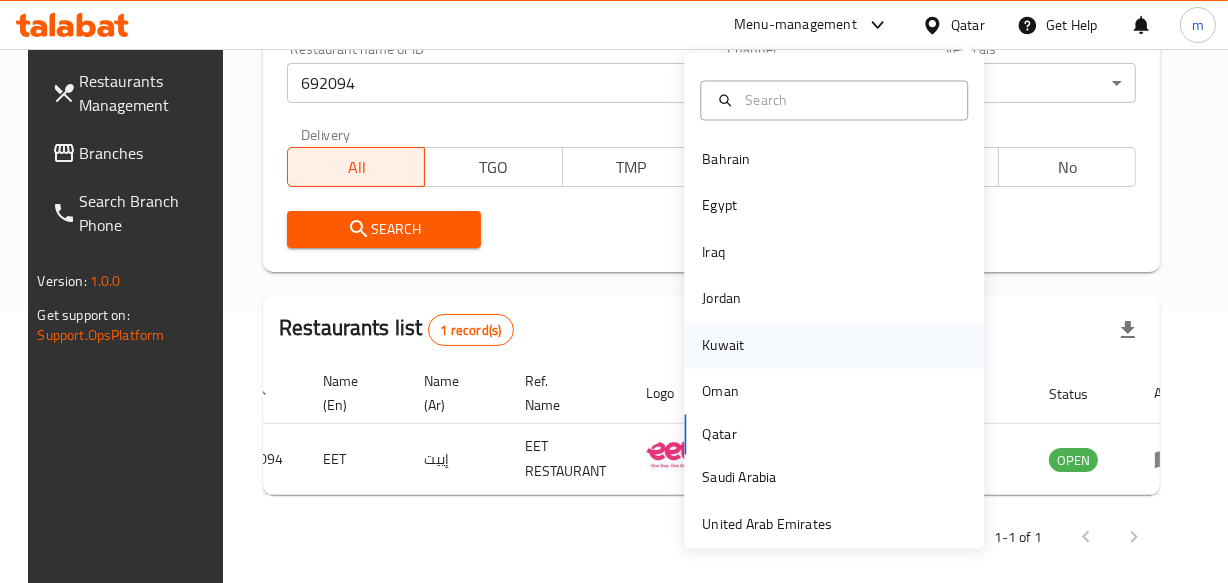 click on "Kuwait" at bounding box center [723, 345] 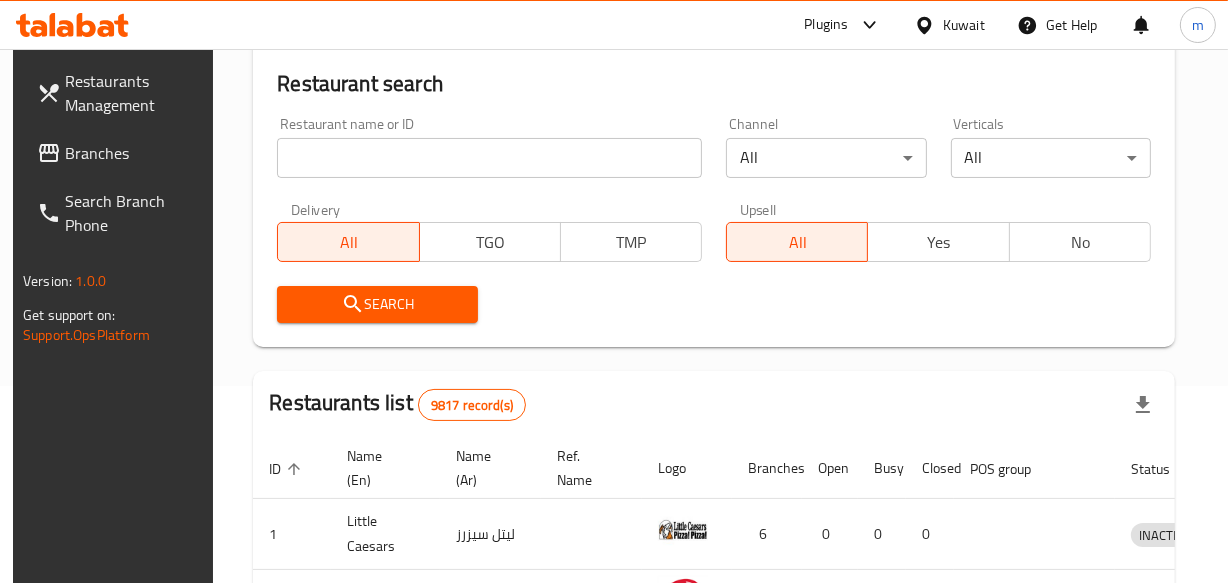scroll, scrollTop: 0, scrollLeft: 0, axis: both 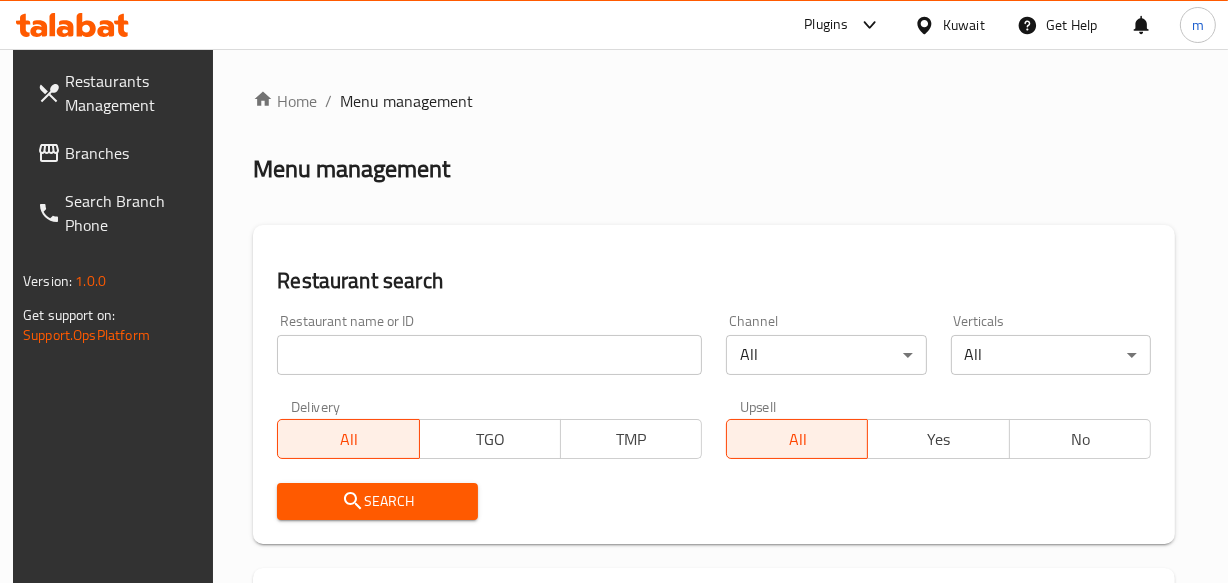 click at bounding box center (489, 355) 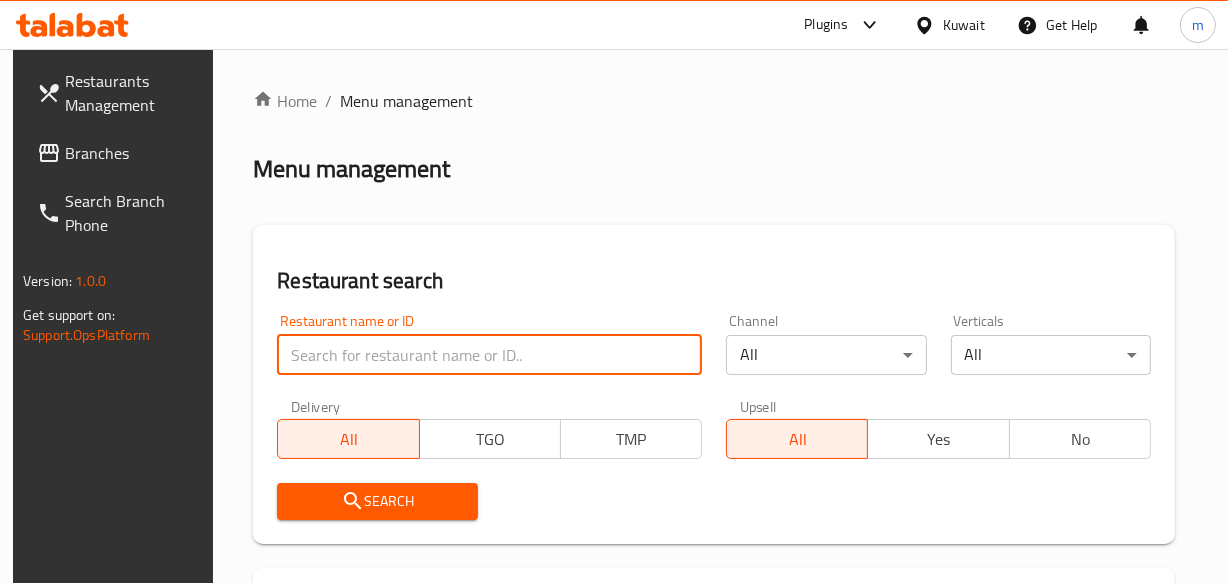 paste on "45256" 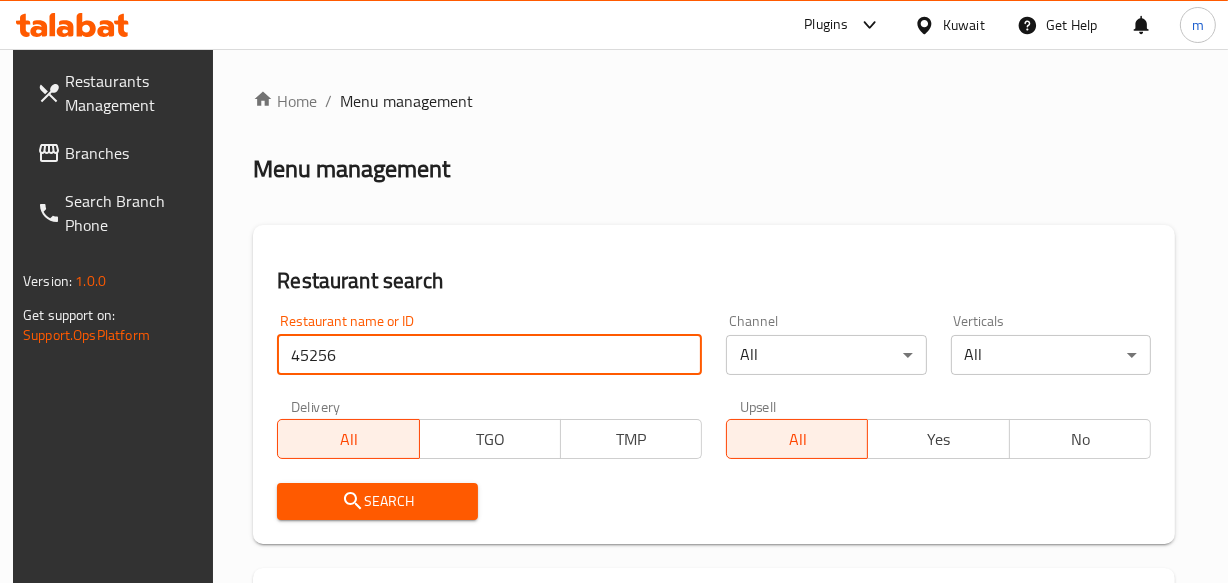 type on "45256" 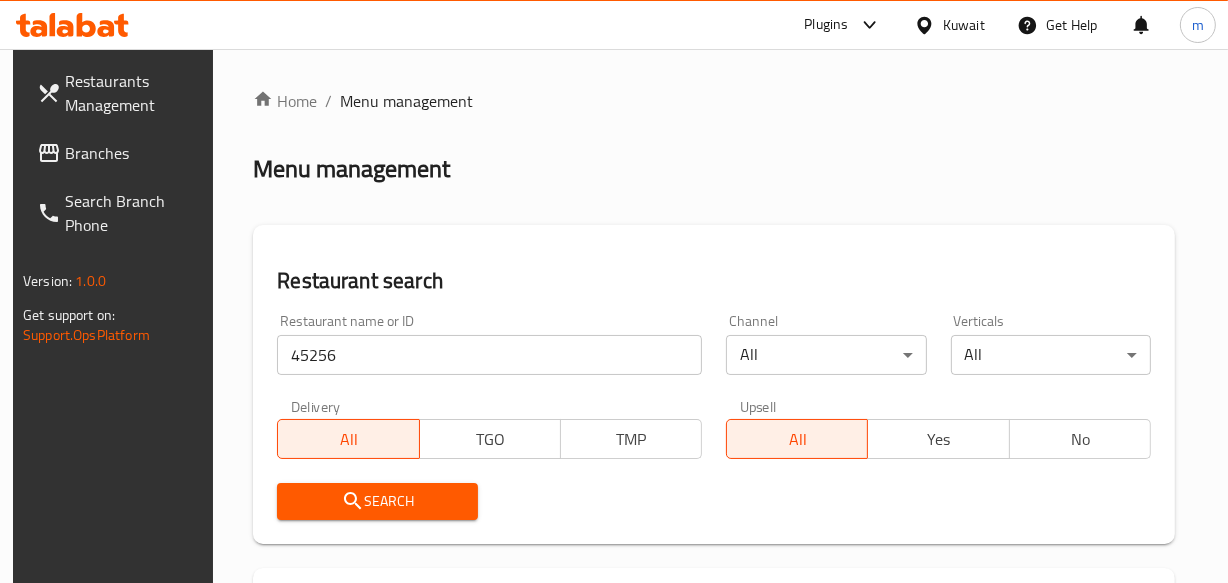 click on "Search" at bounding box center (377, 501) 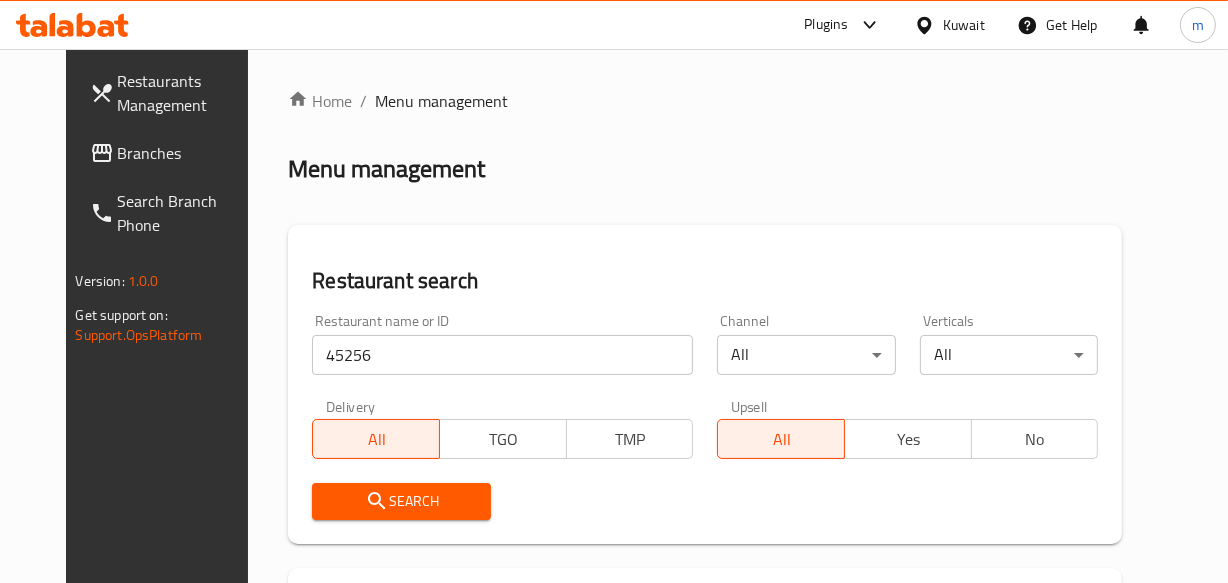 click 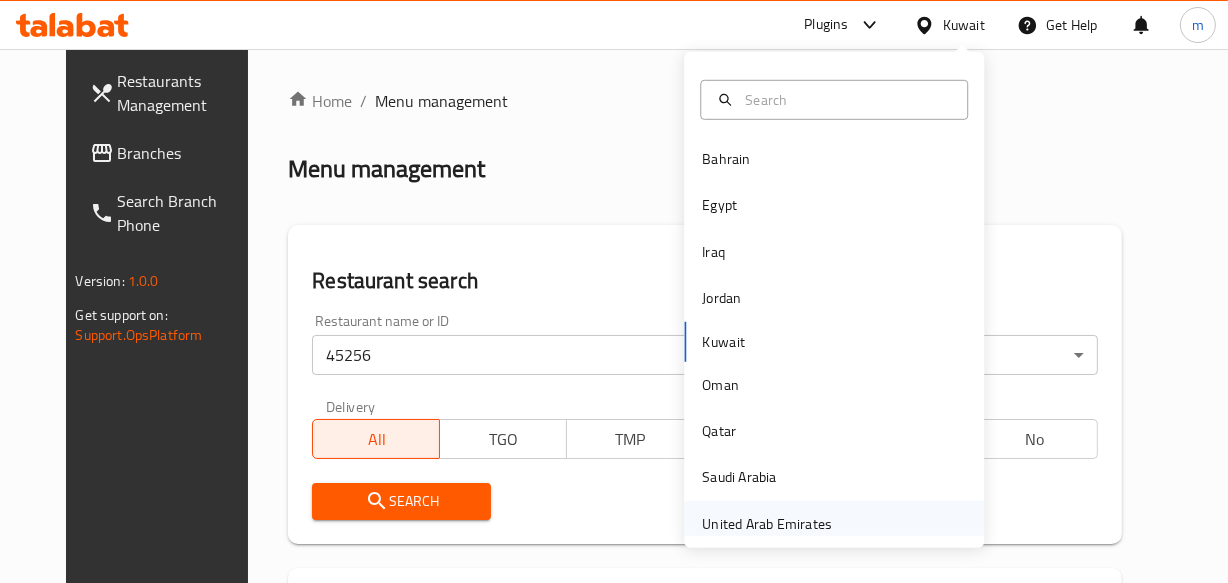 click on "United Arab Emirates" at bounding box center (767, 524) 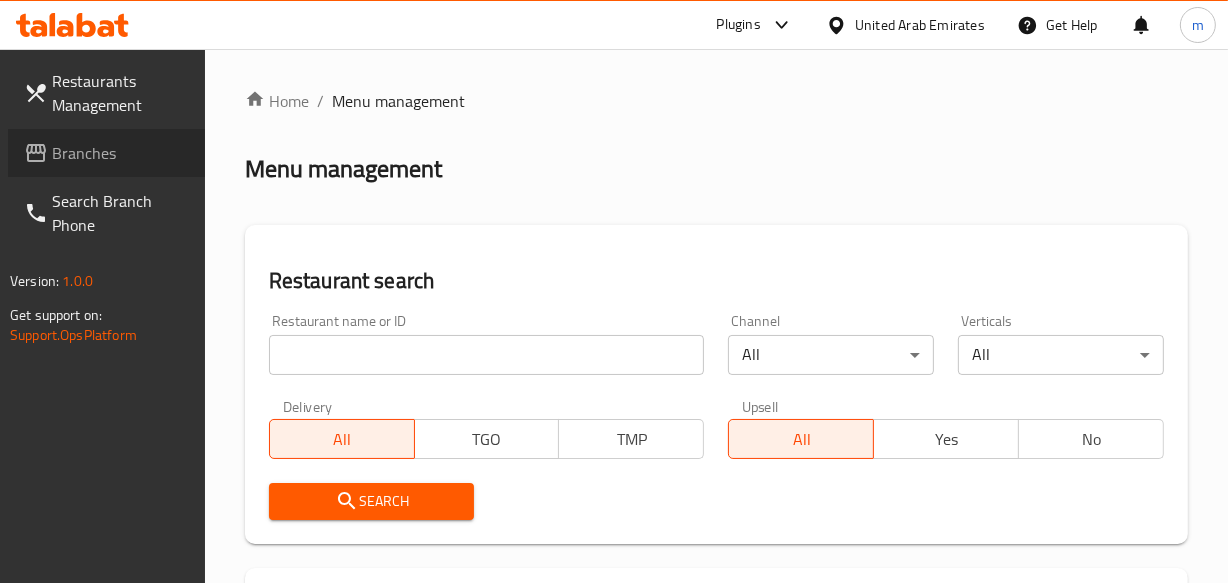 click on "Branches" at bounding box center (120, 153) 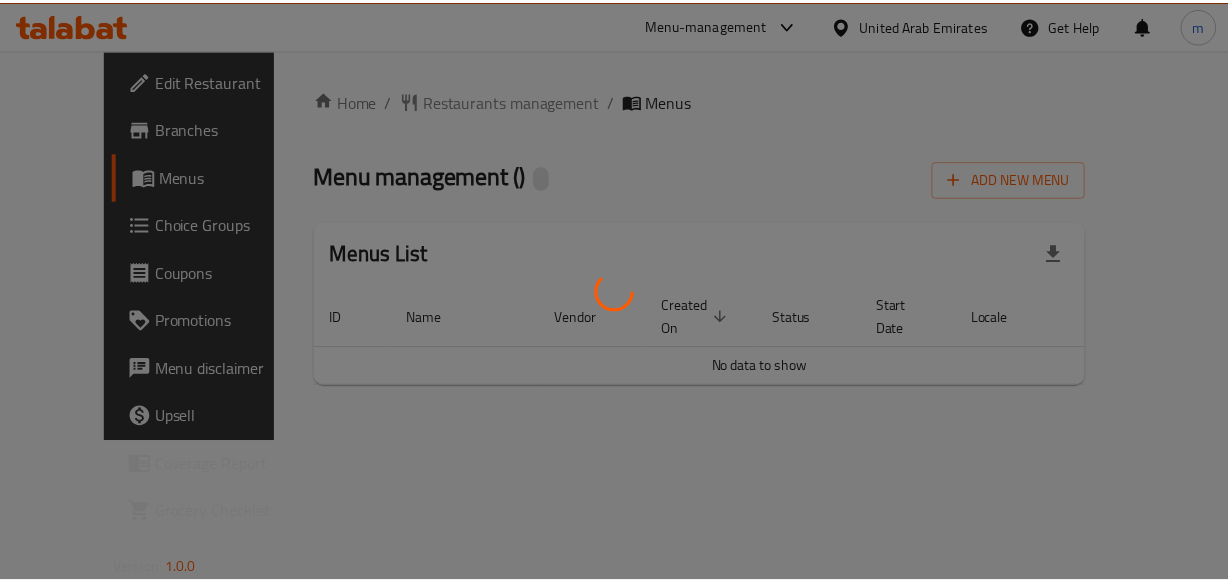 scroll, scrollTop: 0, scrollLeft: 0, axis: both 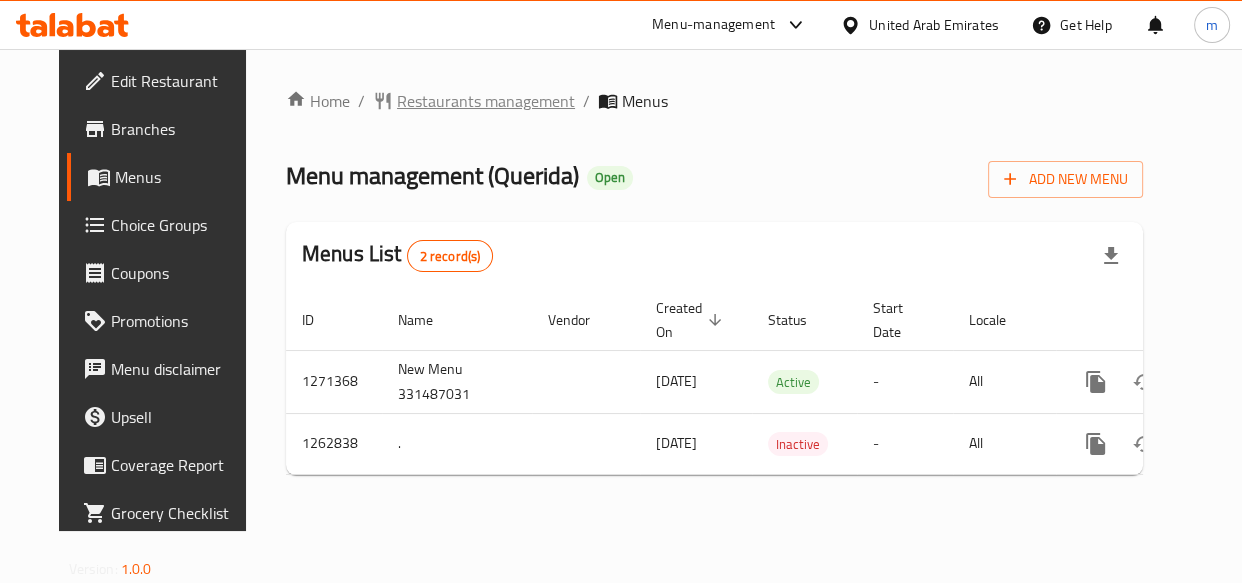 click on "Restaurants management" at bounding box center (486, 101) 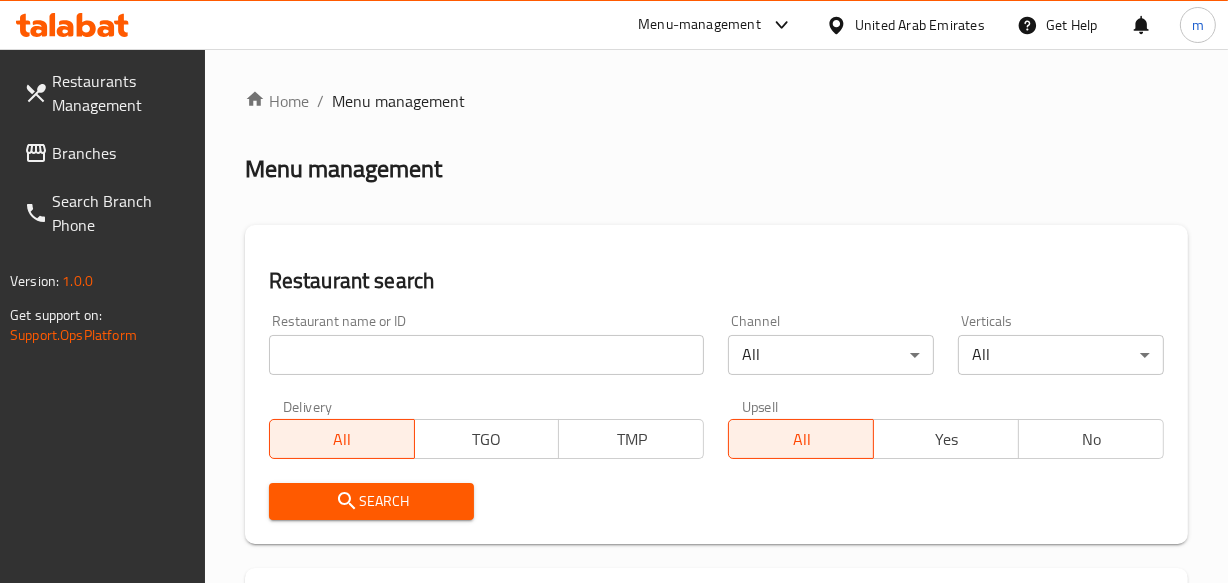 click at bounding box center [487, 355] 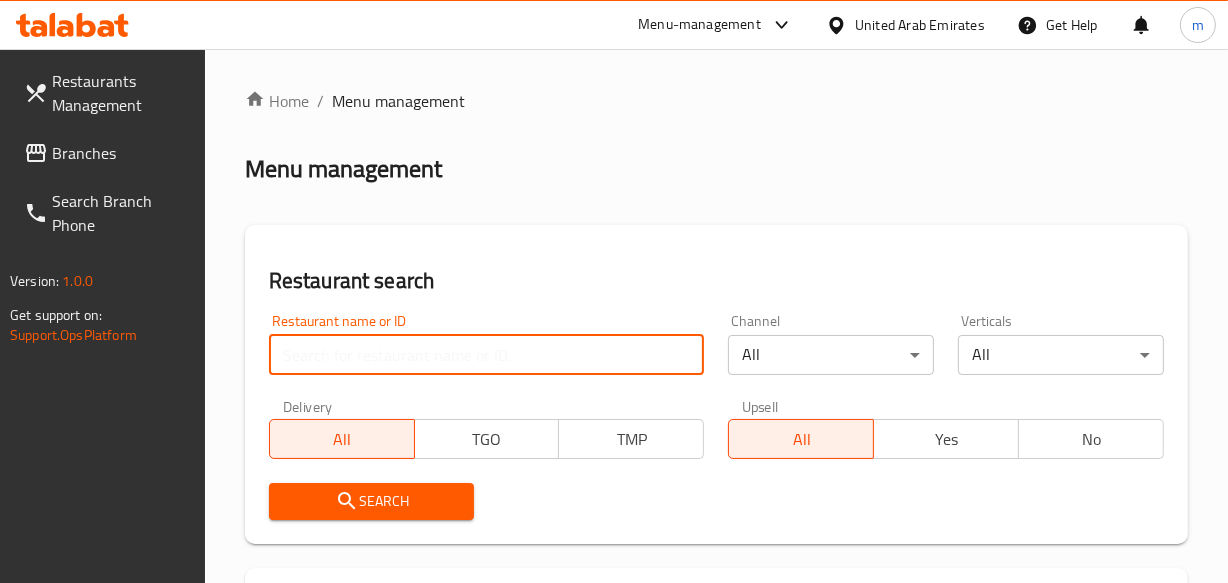 paste on "685721" 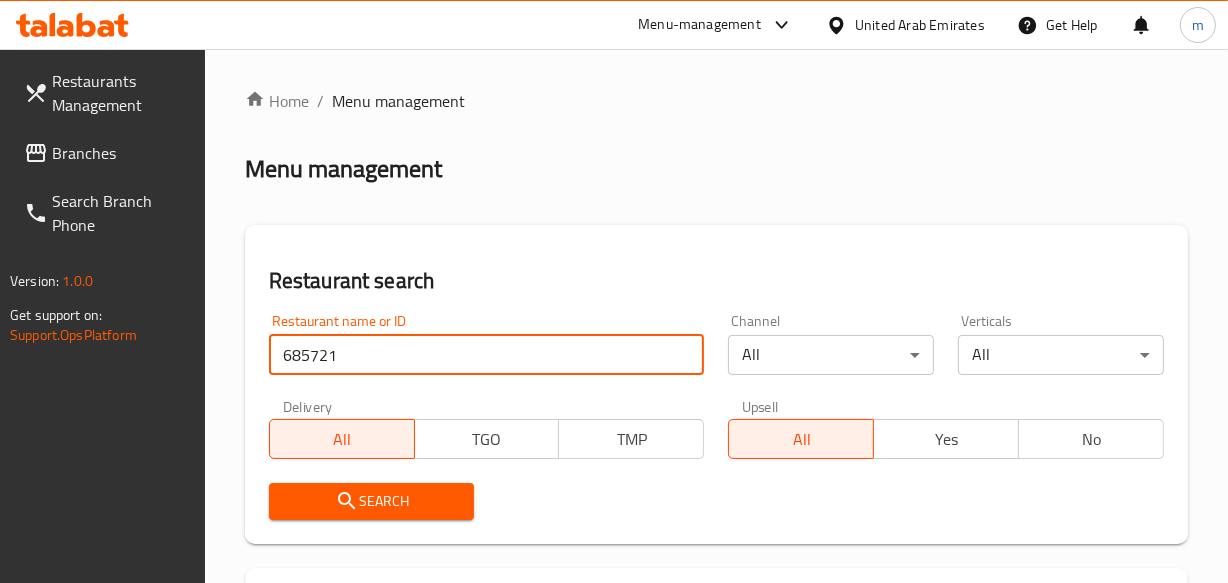 type on "685721" 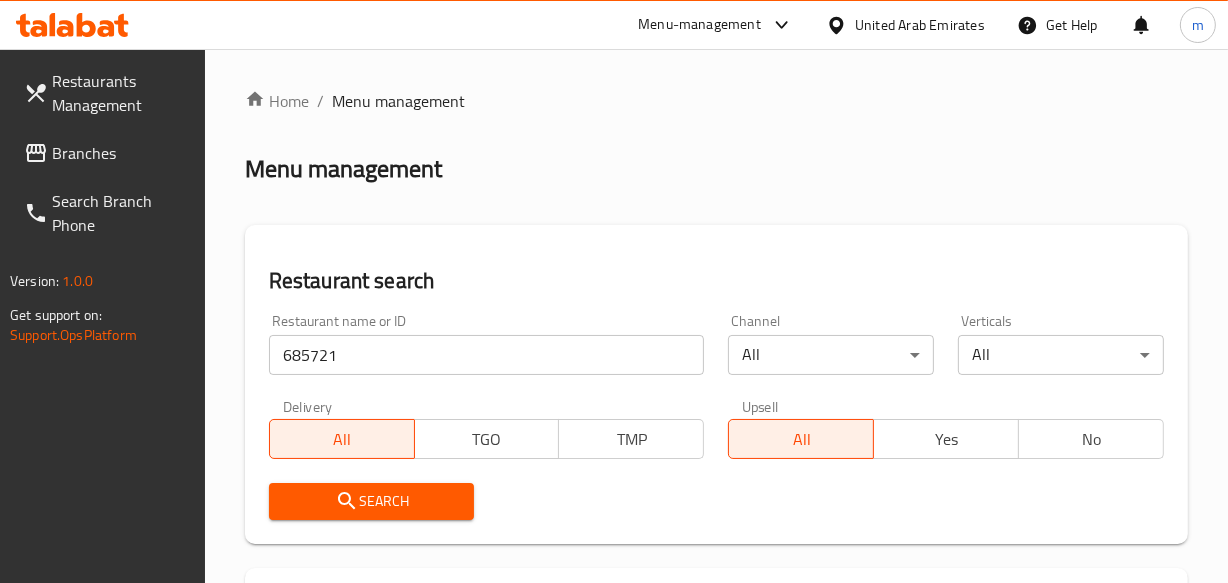 click on "Search" at bounding box center [372, 501] 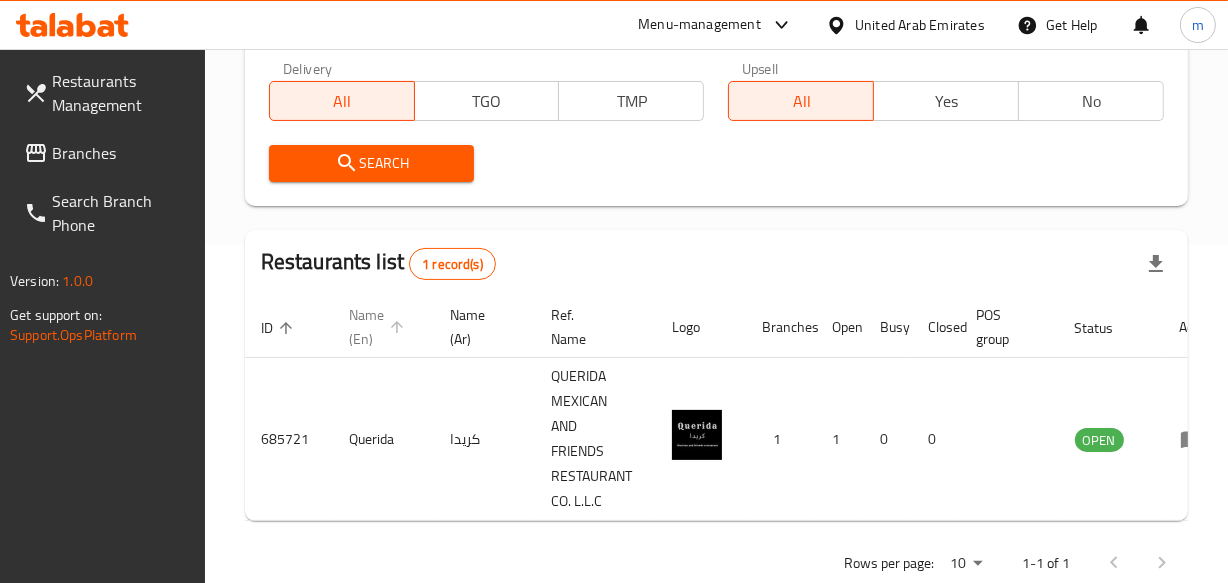 scroll, scrollTop: 399, scrollLeft: 0, axis: vertical 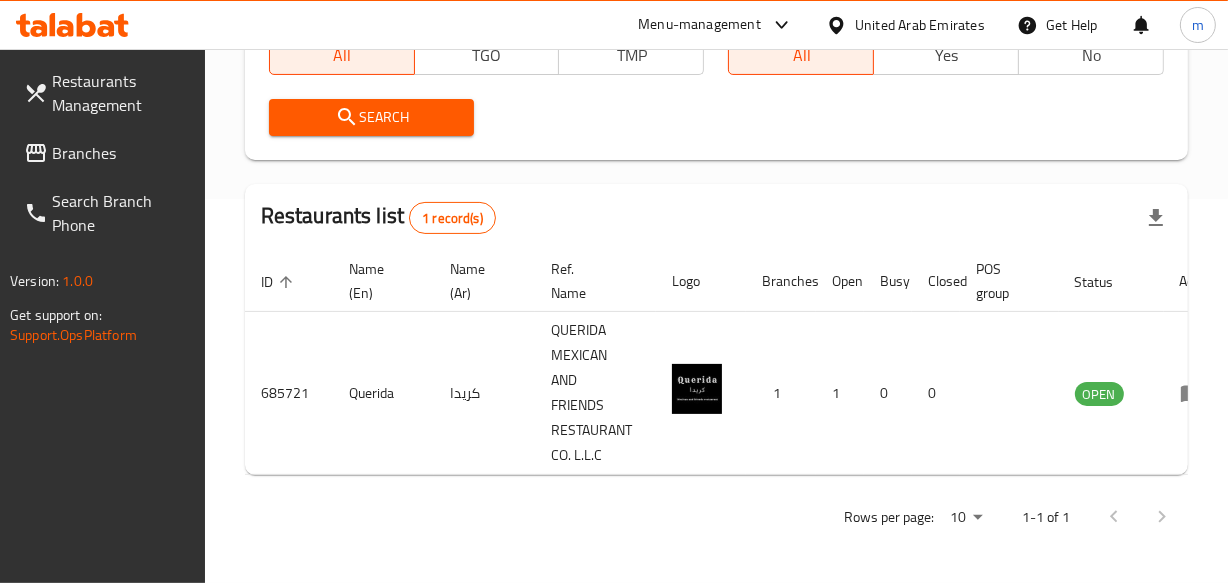 click on "Branches" at bounding box center [120, 153] 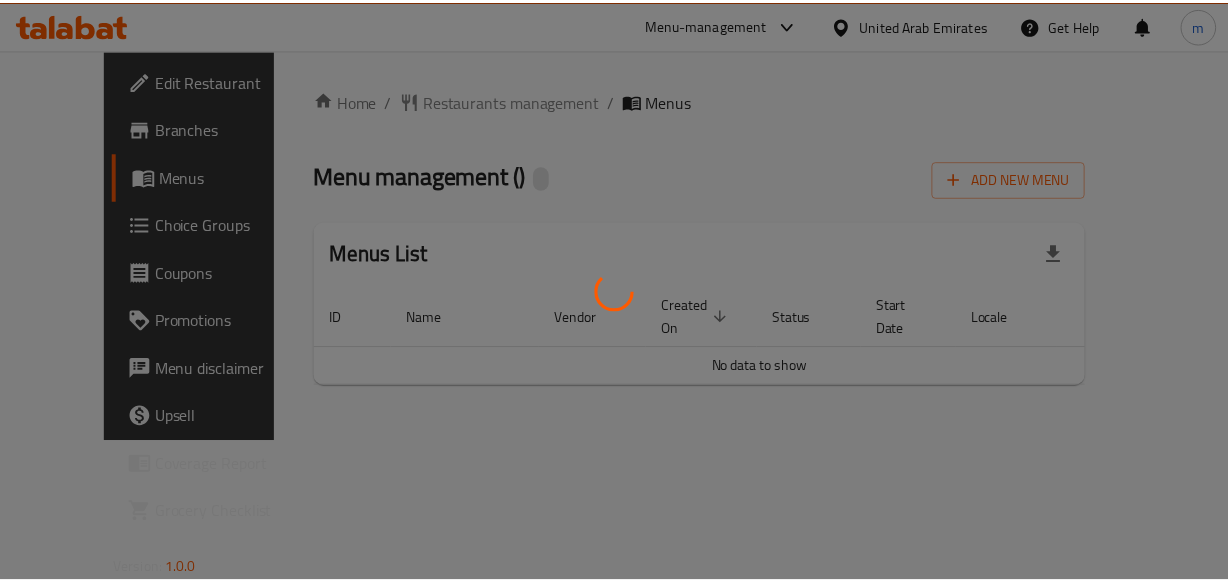 scroll, scrollTop: 0, scrollLeft: 0, axis: both 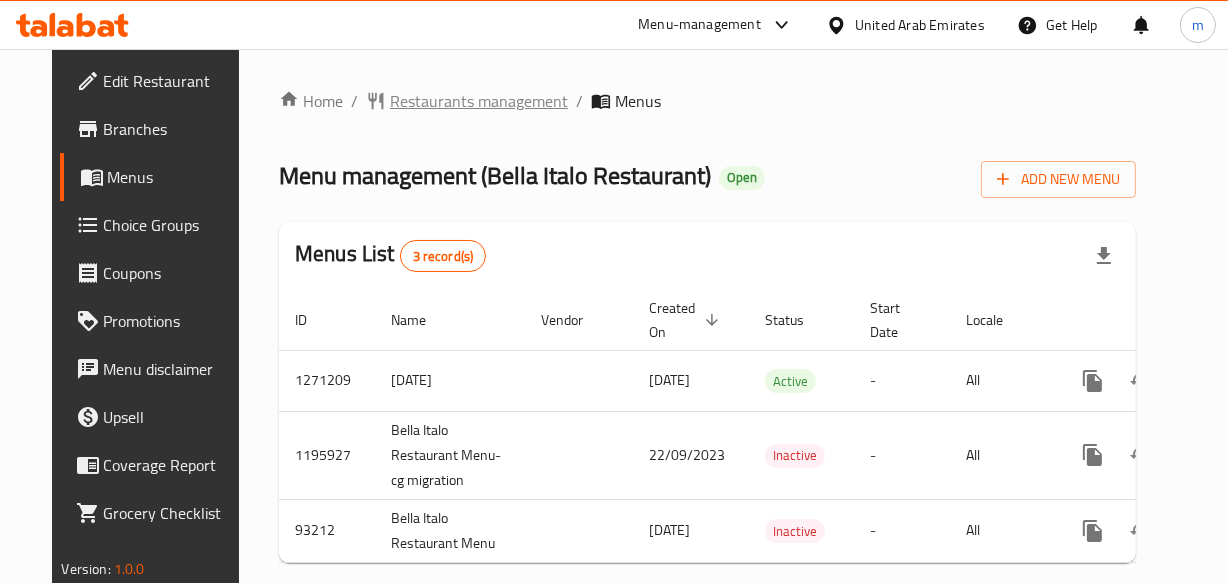 click on "Restaurants management" at bounding box center [479, 101] 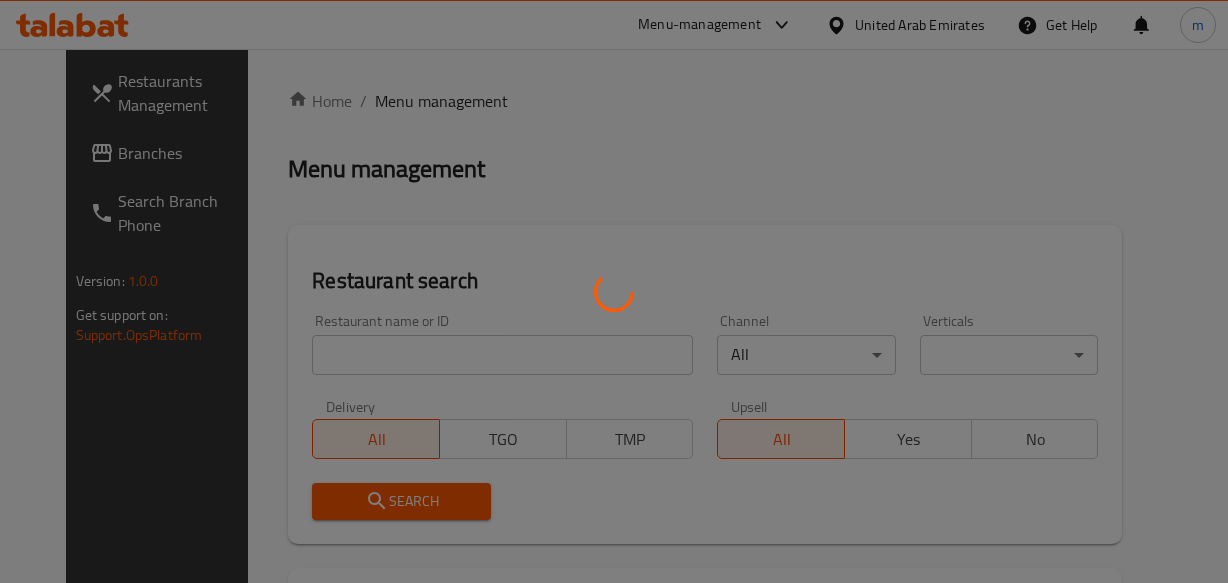 scroll, scrollTop: 0, scrollLeft: 0, axis: both 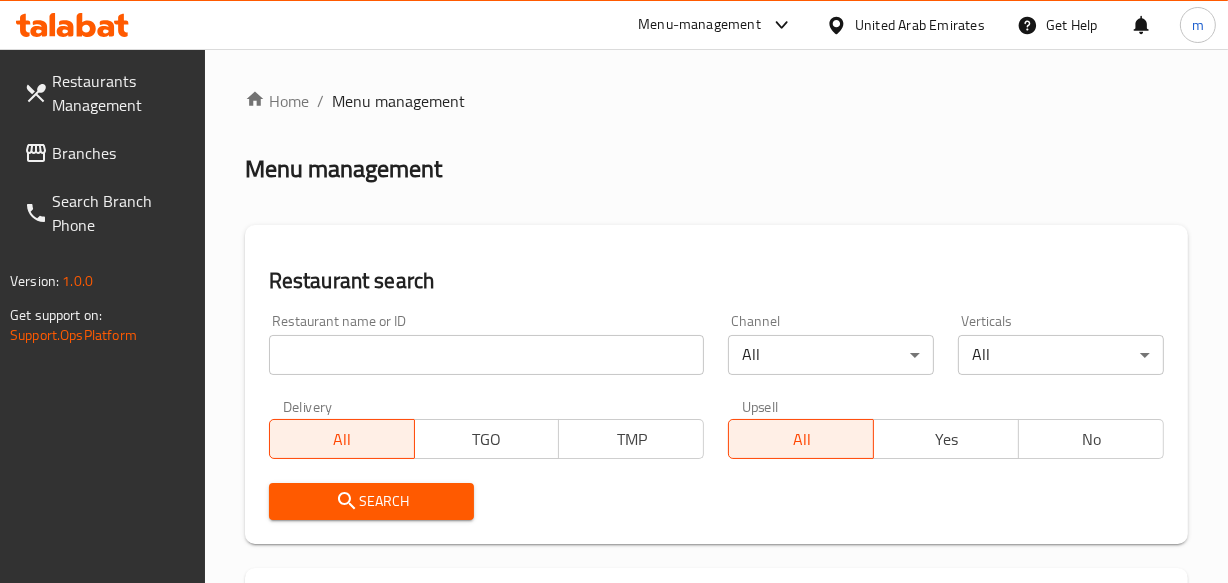 click at bounding box center [487, 355] 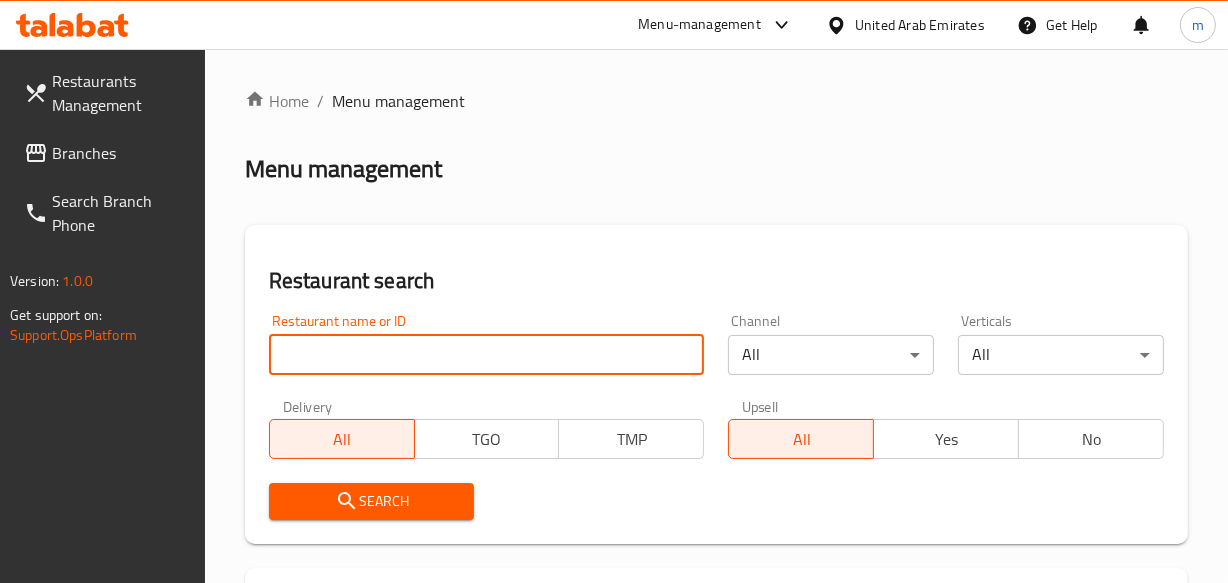 paste on "601782" 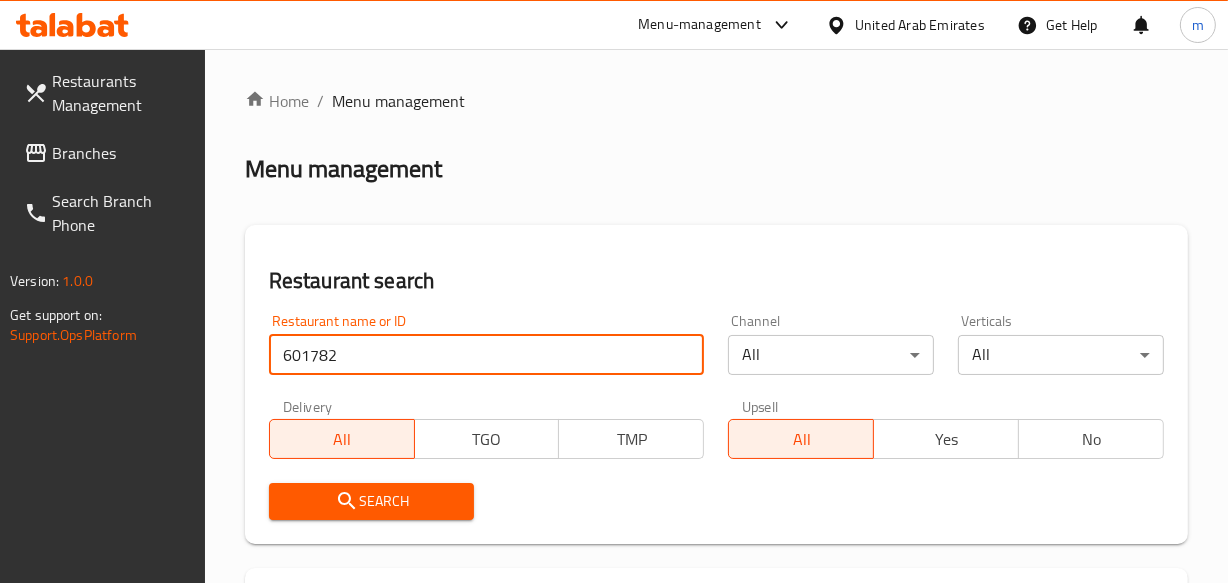type on "601782" 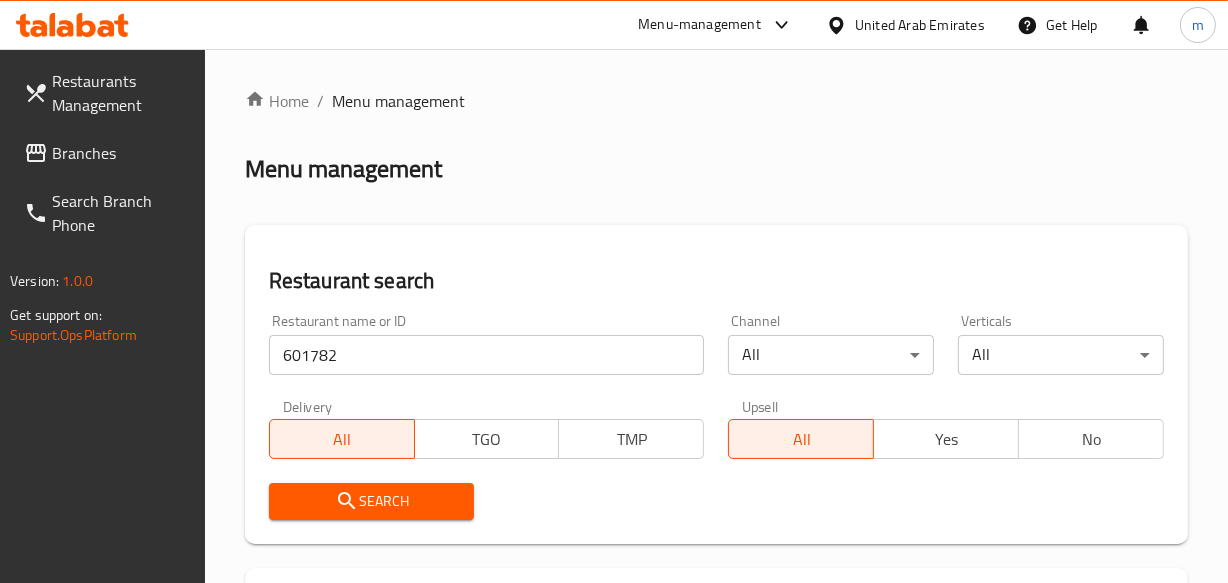 click on "Search" at bounding box center (372, 501) 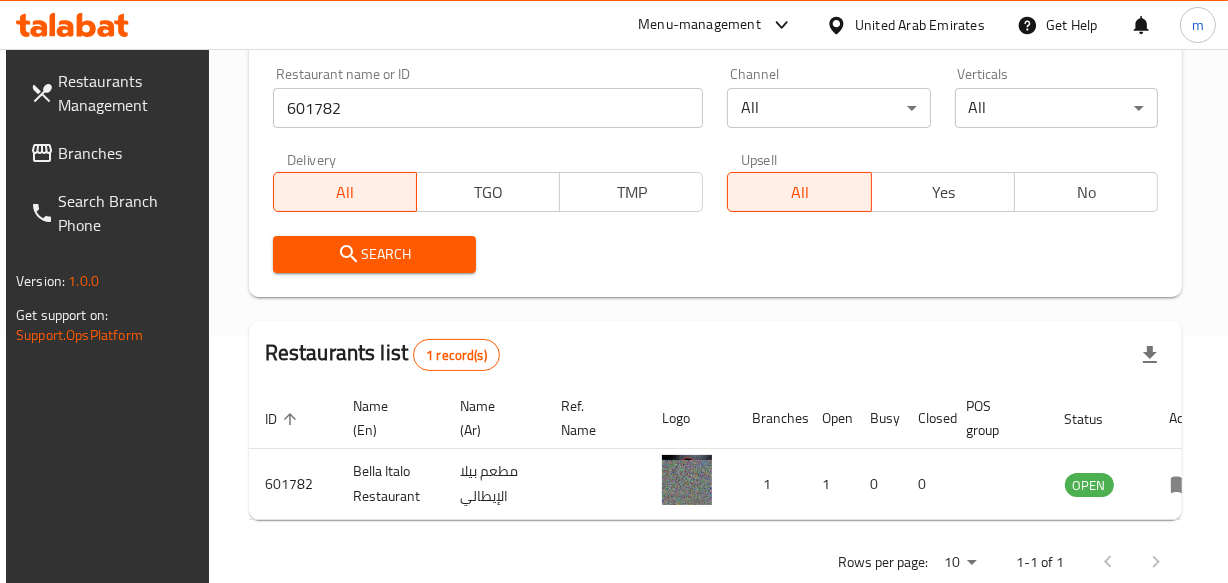 scroll, scrollTop: 306, scrollLeft: 0, axis: vertical 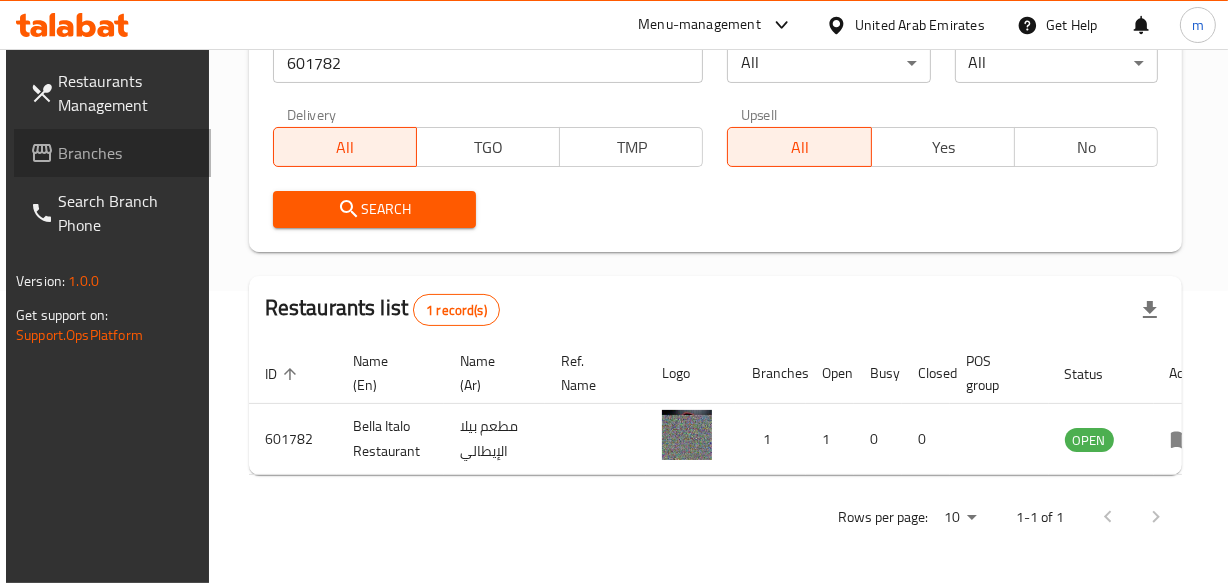 click on "Branches" at bounding box center (126, 153) 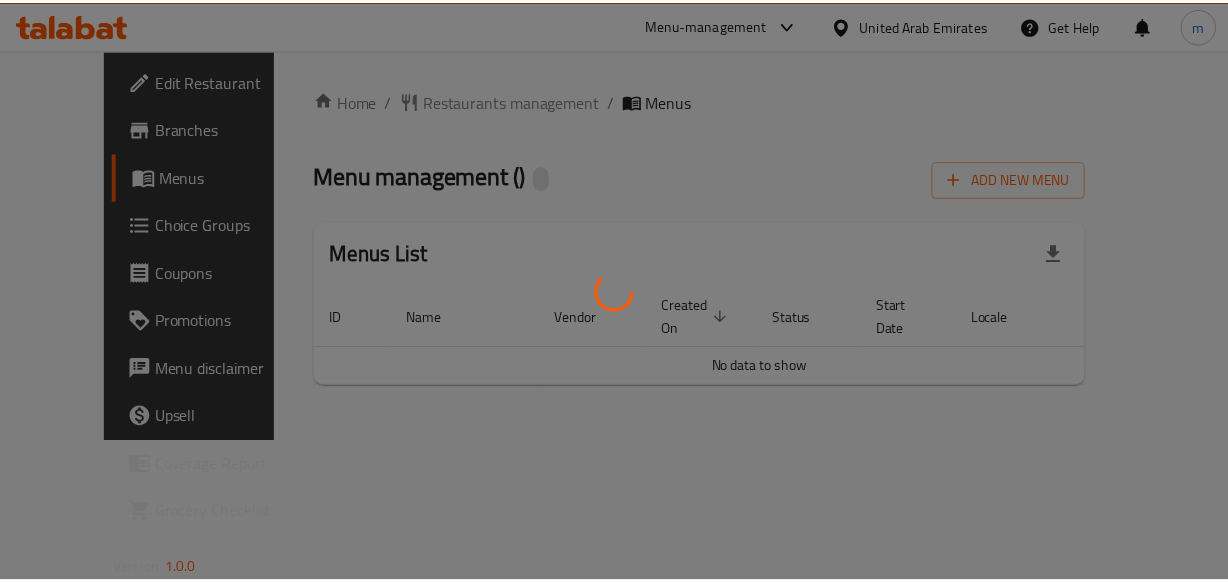 scroll, scrollTop: 0, scrollLeft: 0, axis: both 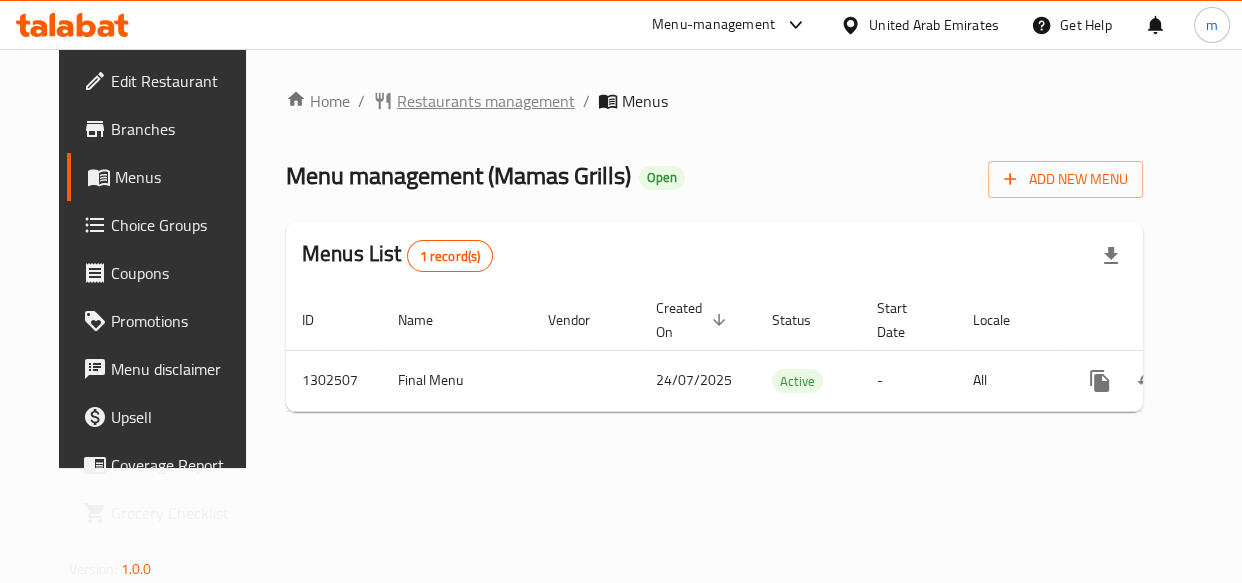 click on "Restaurants management" at bounding box center [486, 101] 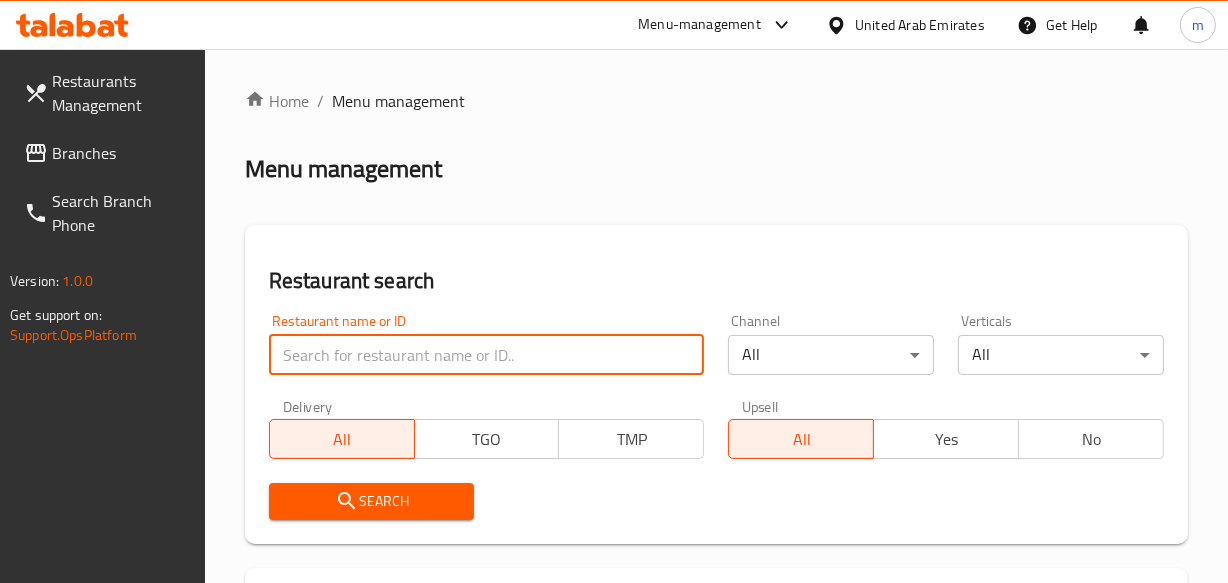 click at bounding box center [487, 355] 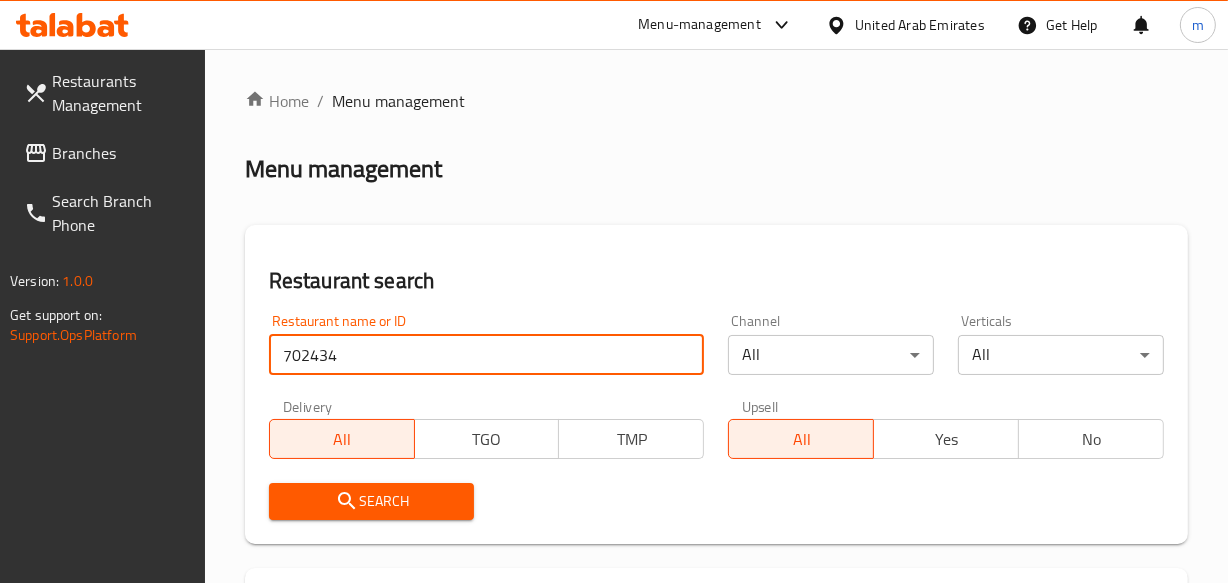 type on "702434" 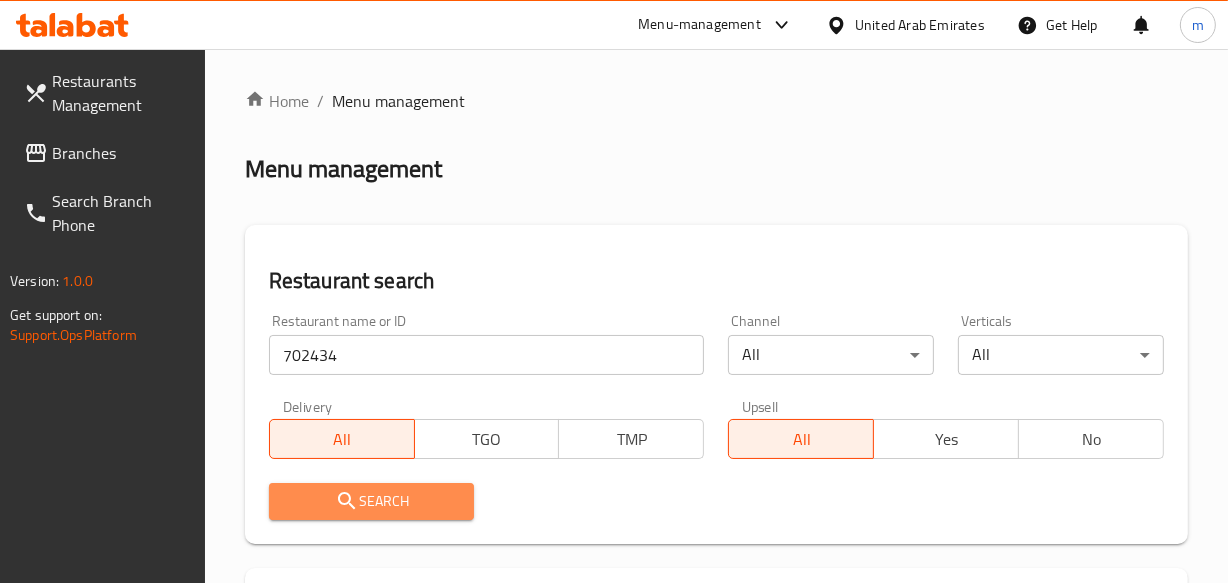 click on "Search" at bounding box center [372, 501] 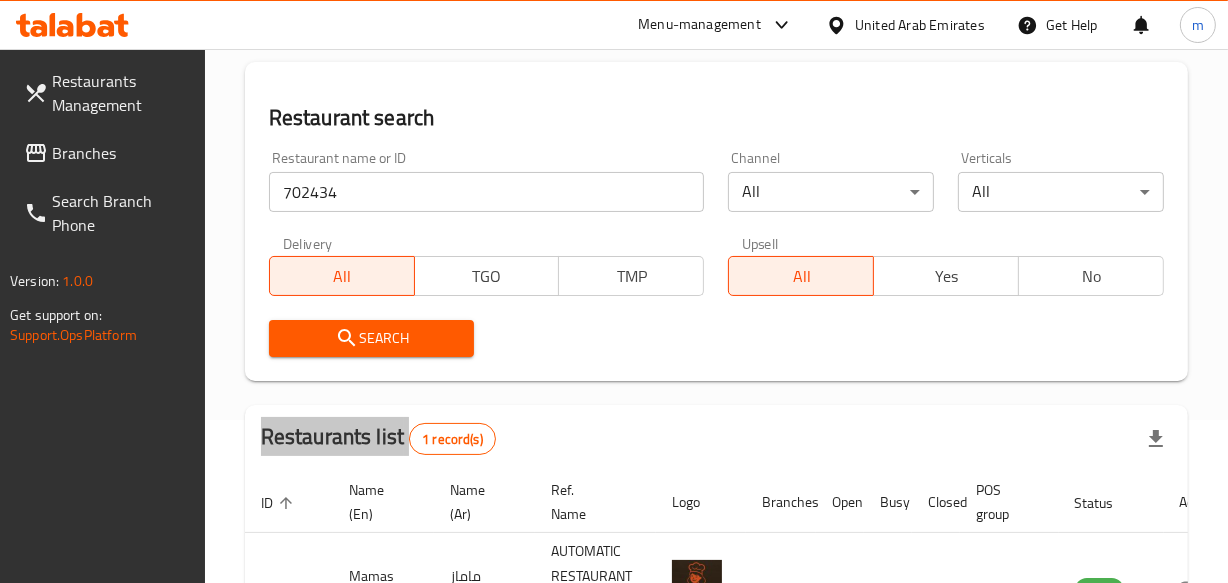 scroll, scrollTop: 323, scrollLeft: 0, axis: vertical 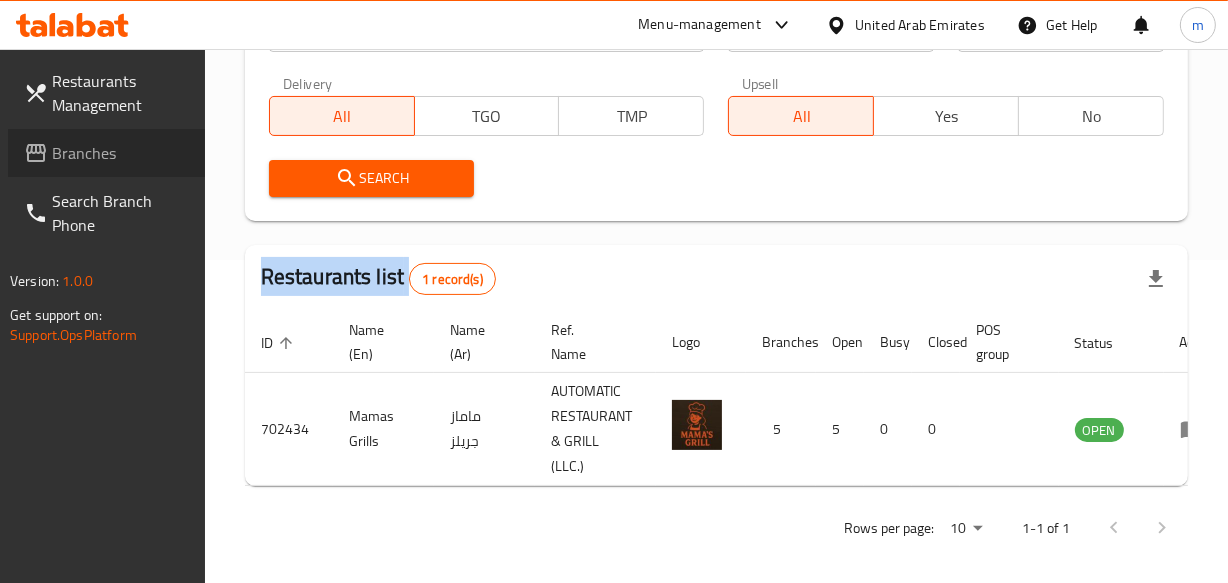 click on "Branches" at bounding box center (120, 153) 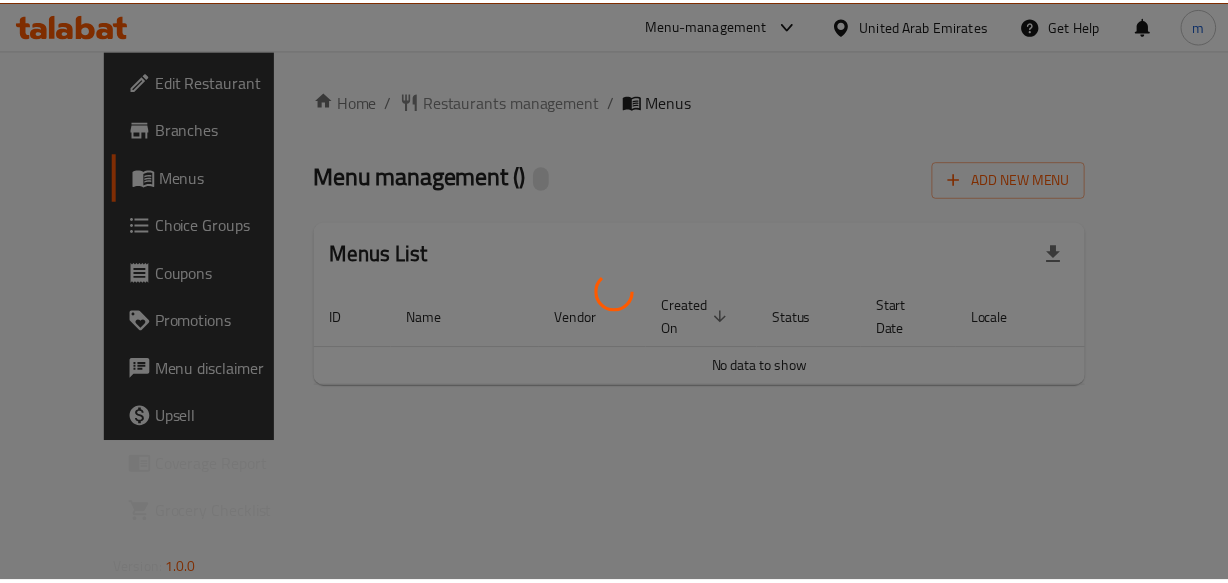 scroll, scrollTop: 0, scrollLeft: 0, axis: both 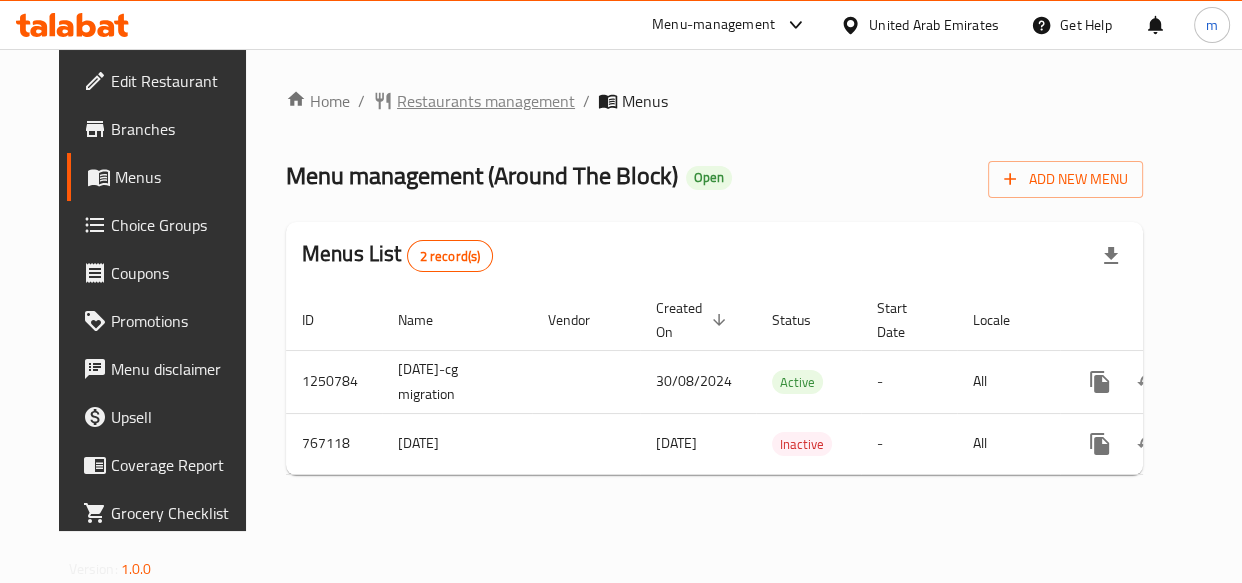 click on "Restaurants management" at bounding box center [486, 101] 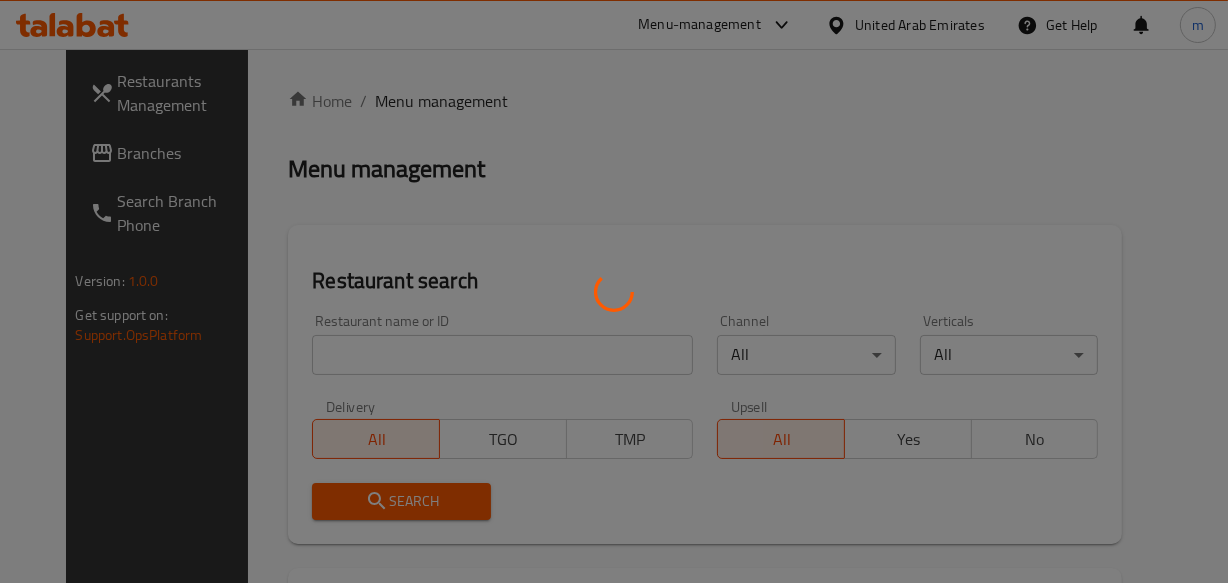 click at bounding box center [614, 291] 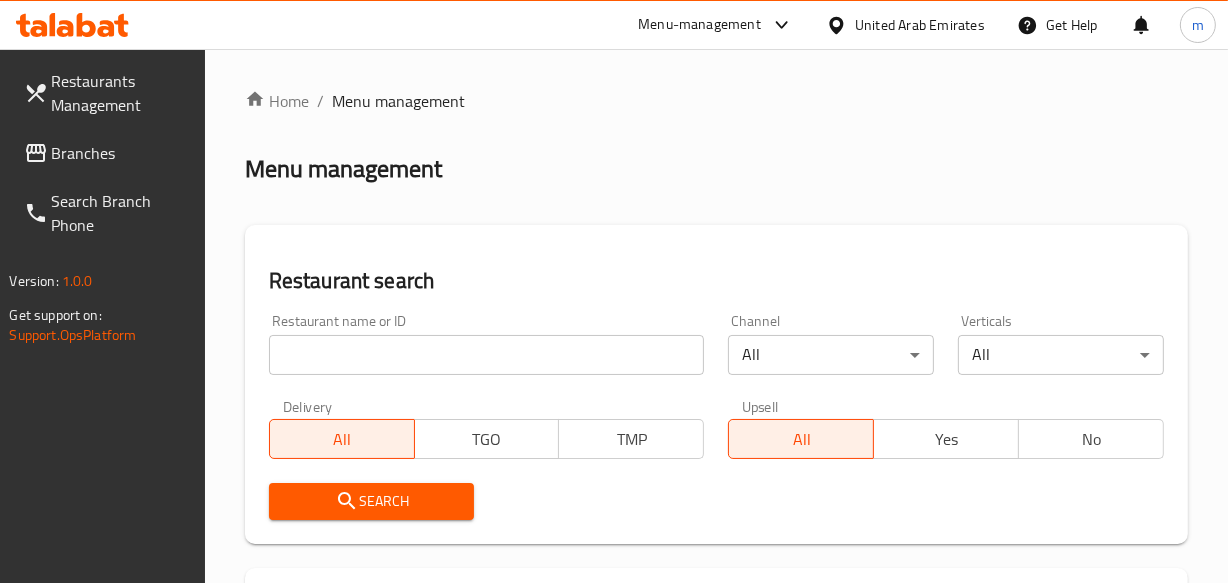 click at bounding box center [487, 355] 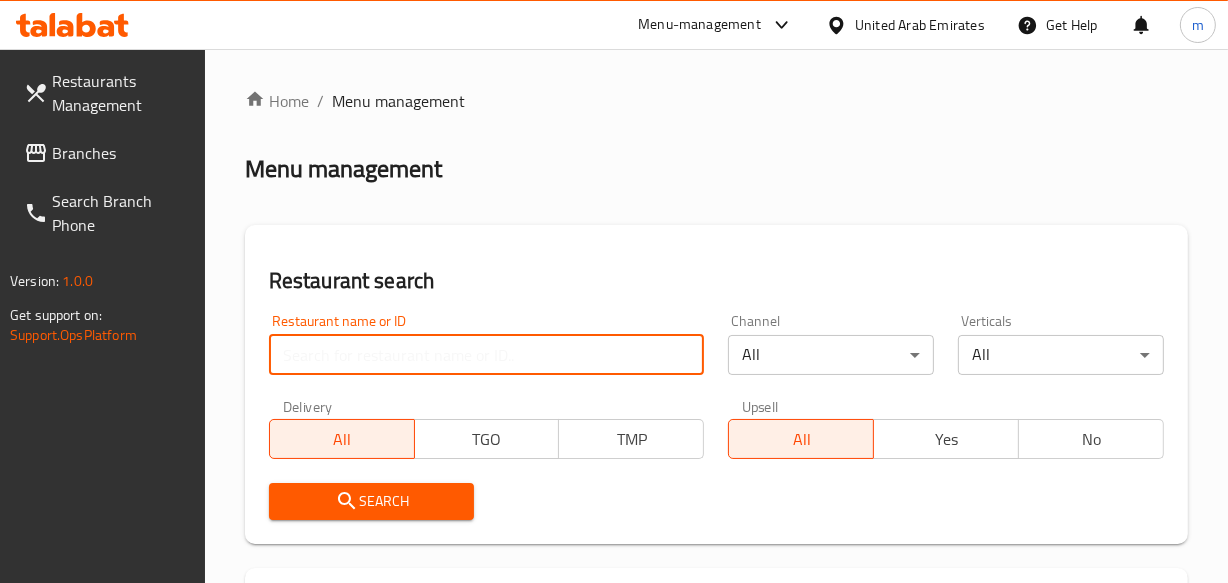 paste on "/650765" 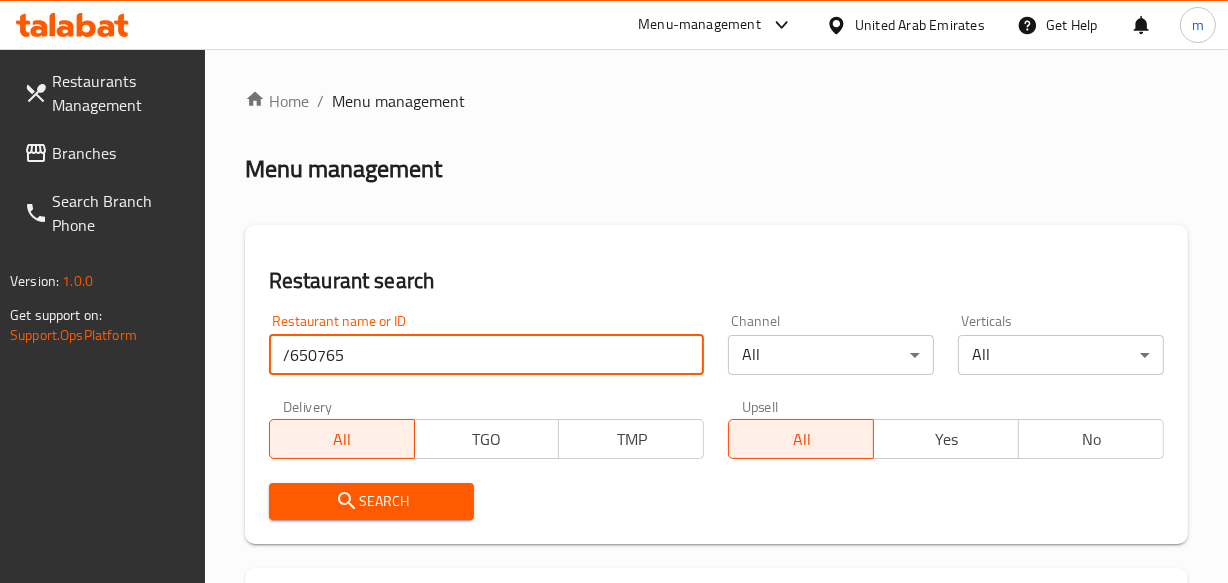 click on "/650765" at bounding box center (487, 355) 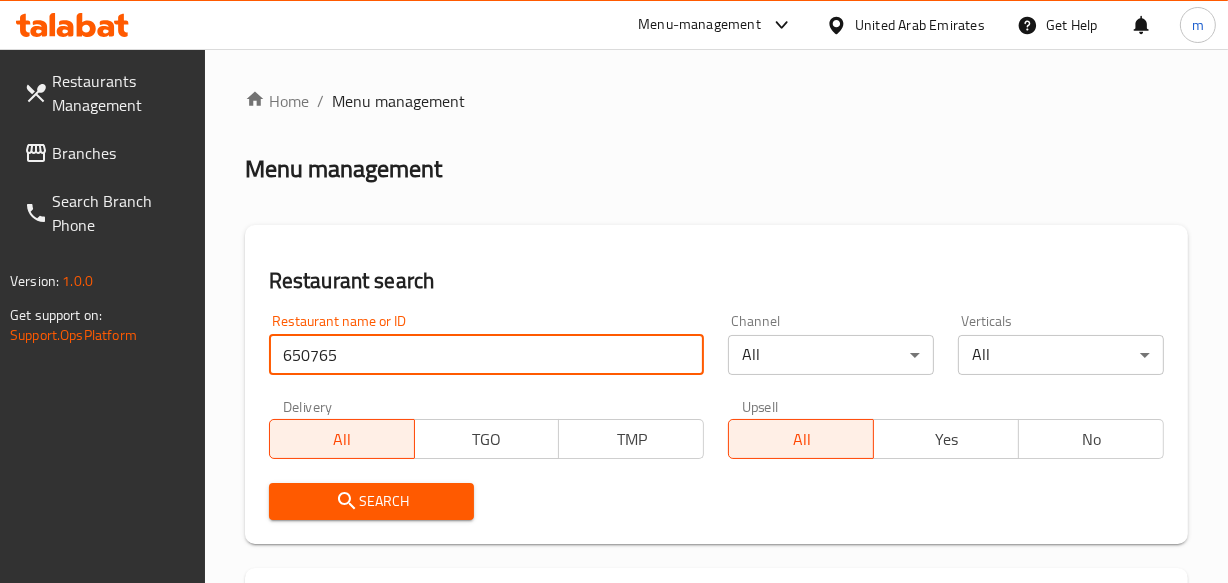 type on "650765" 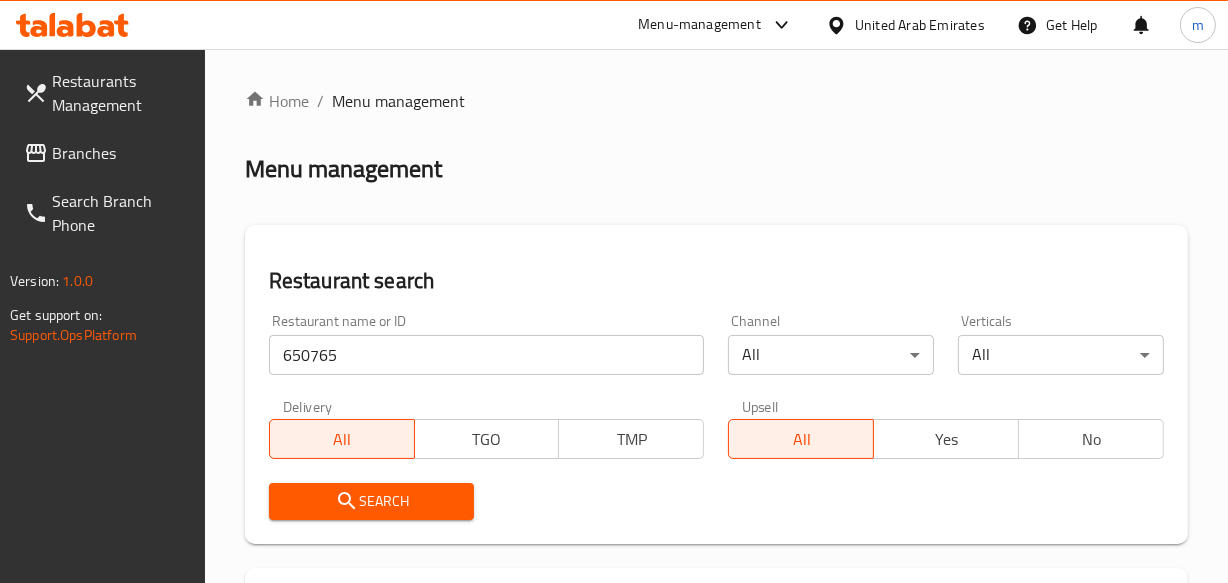 click on "Search" at bounding box center (372, 501) 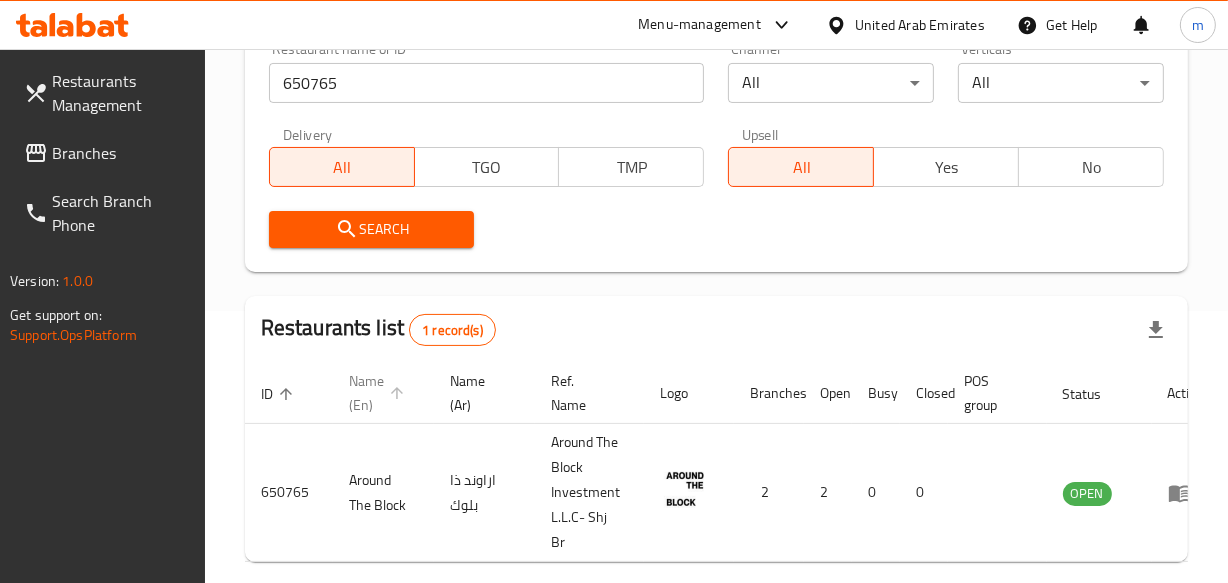 scroll, scrollTop: 373, scrollLeft: 0, axis: vertical 